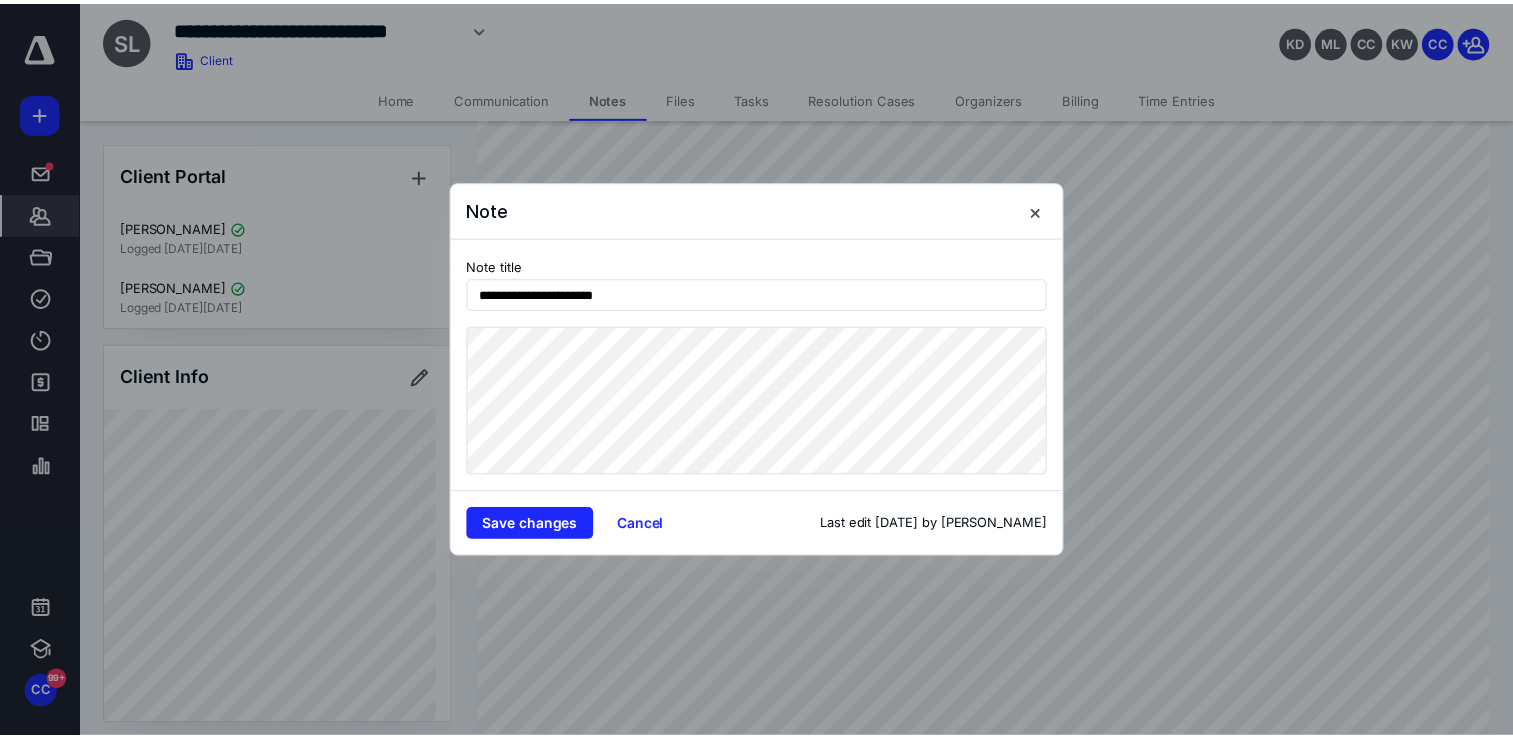 scroll, scrollTop: 0, scrollLeft: 0, axis: both 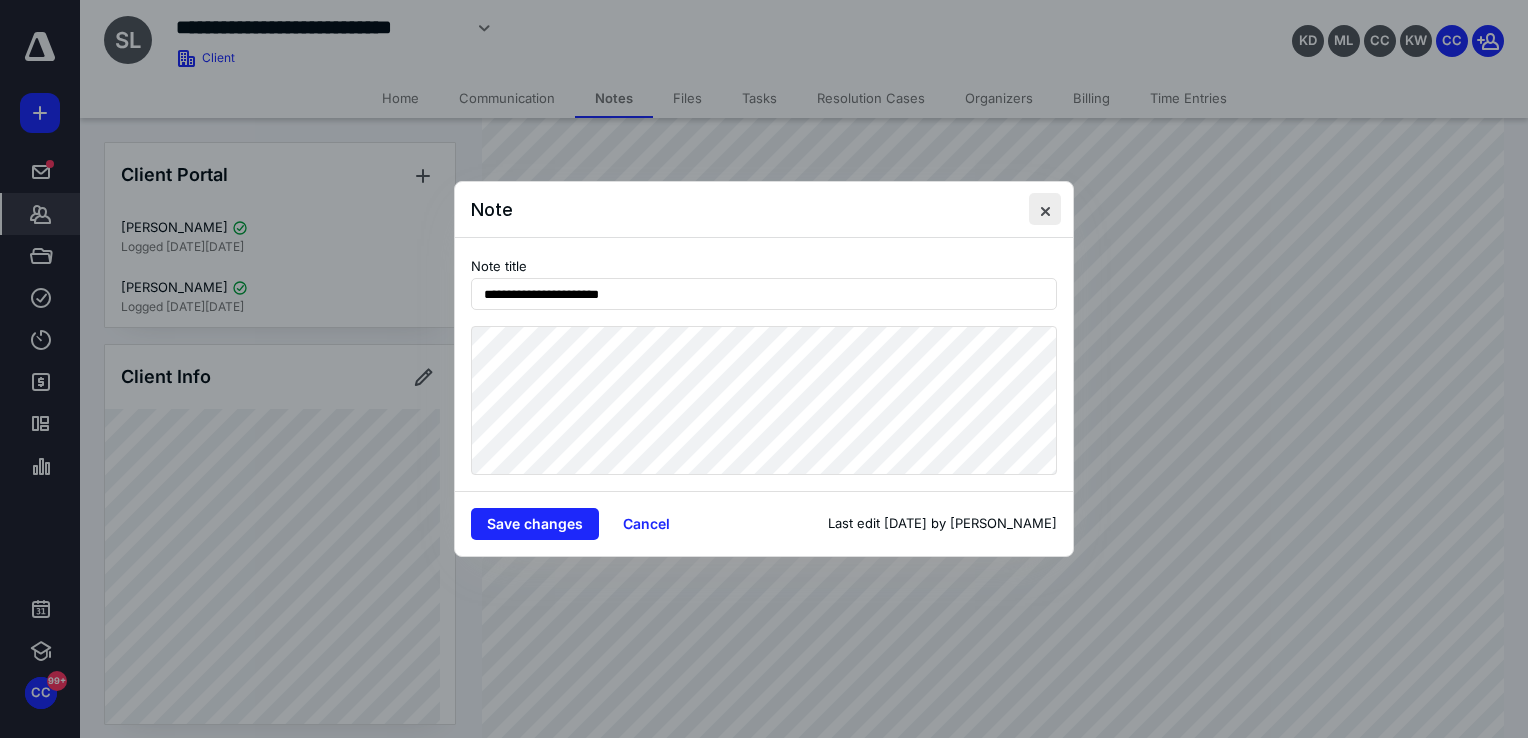 click at bounding box center [1045, 209] 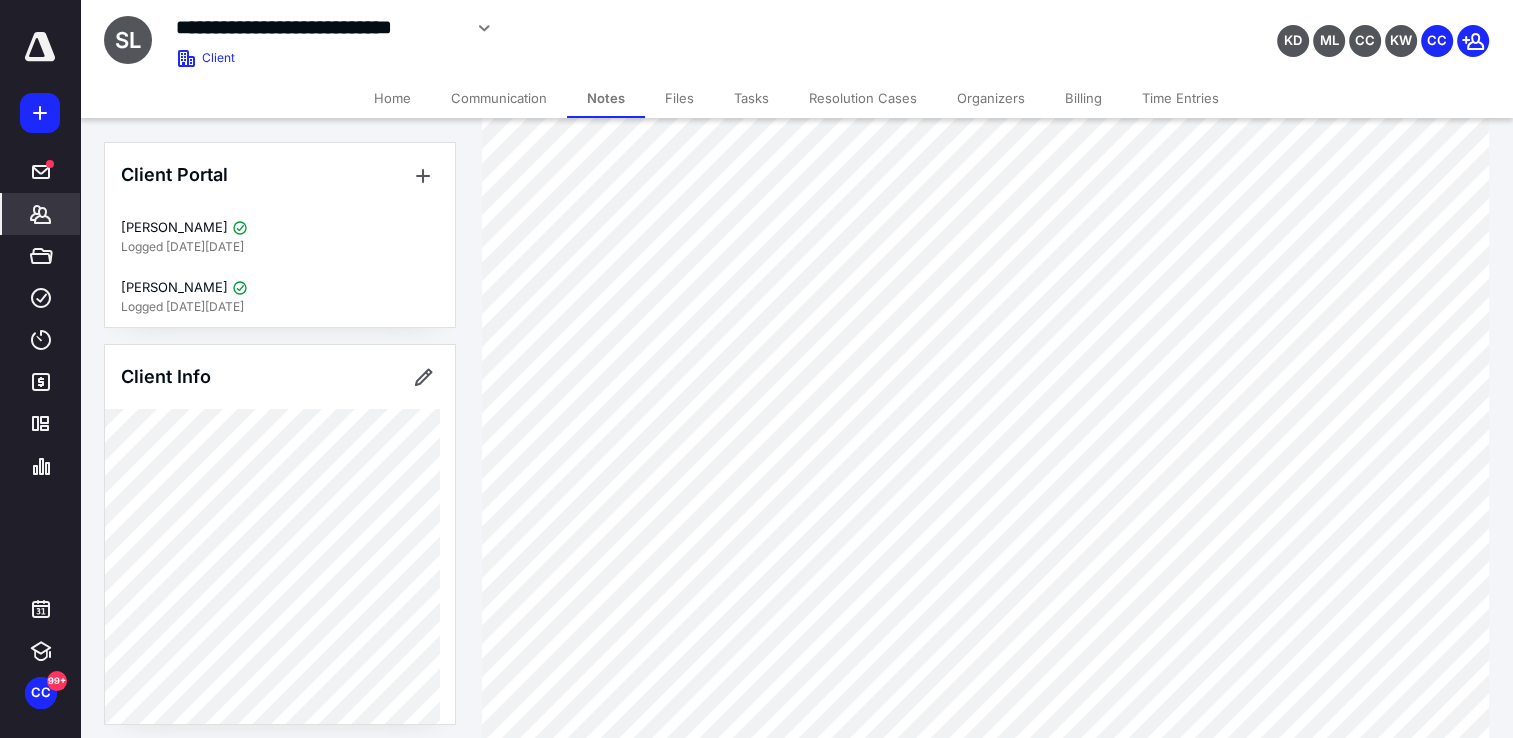 click 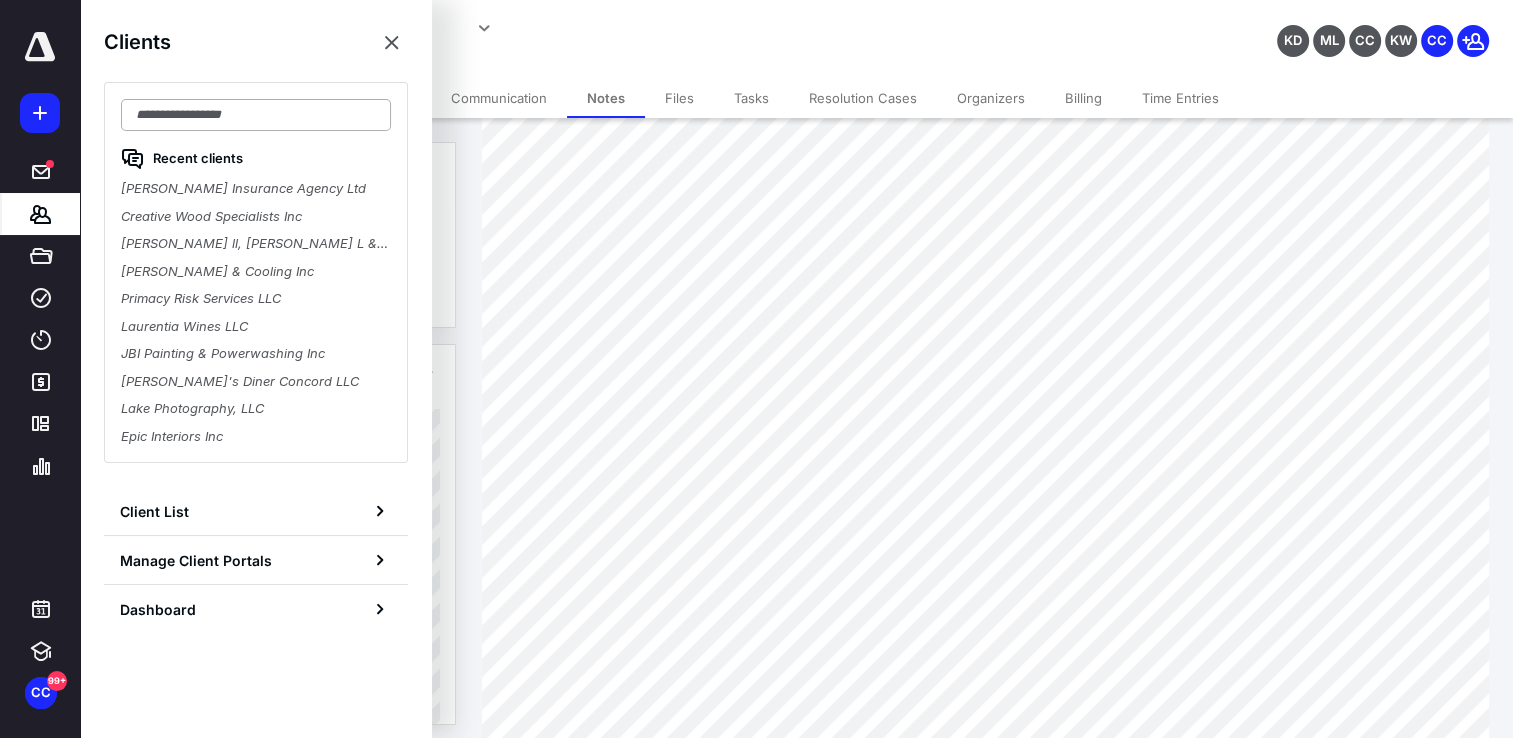 click at bounding box center [256, 115] 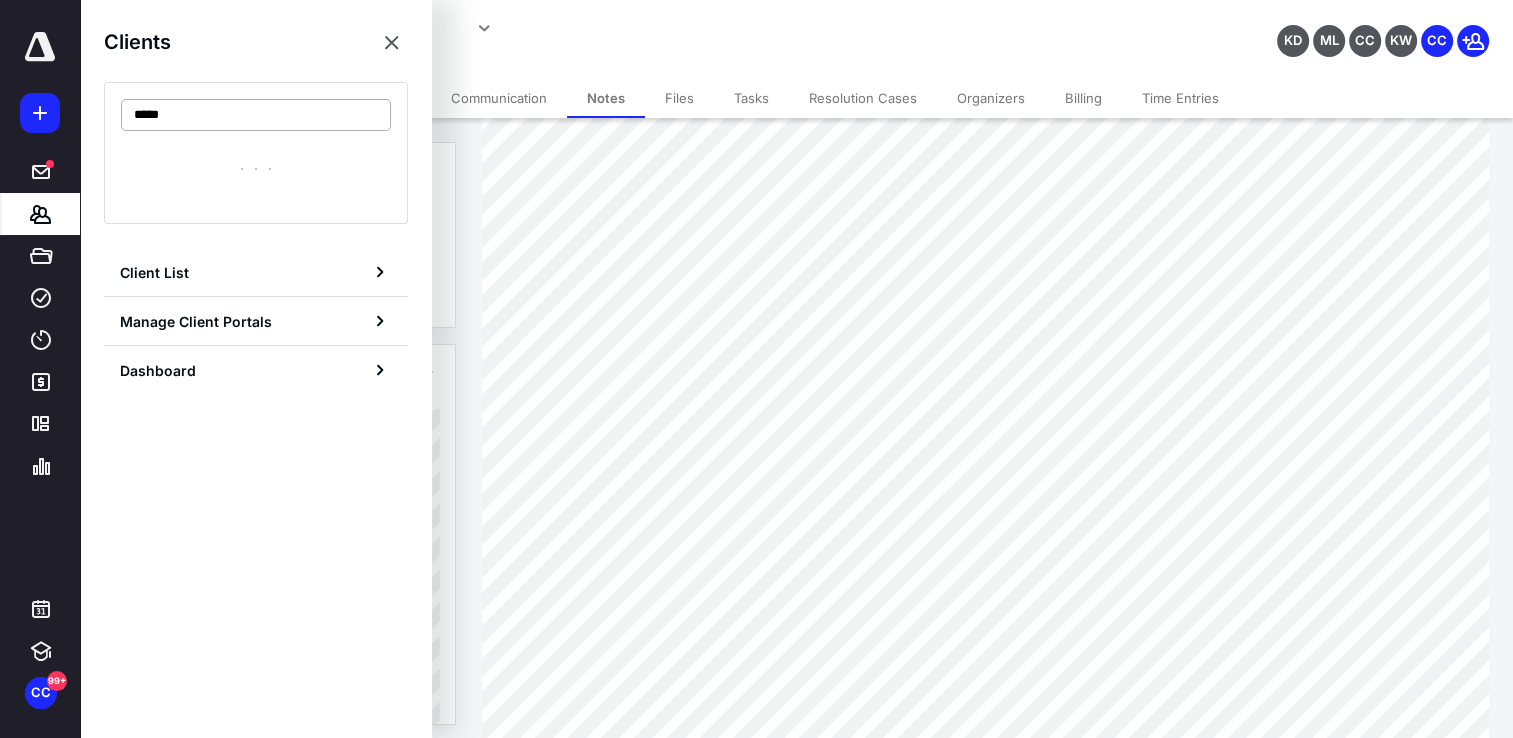 type on "******" 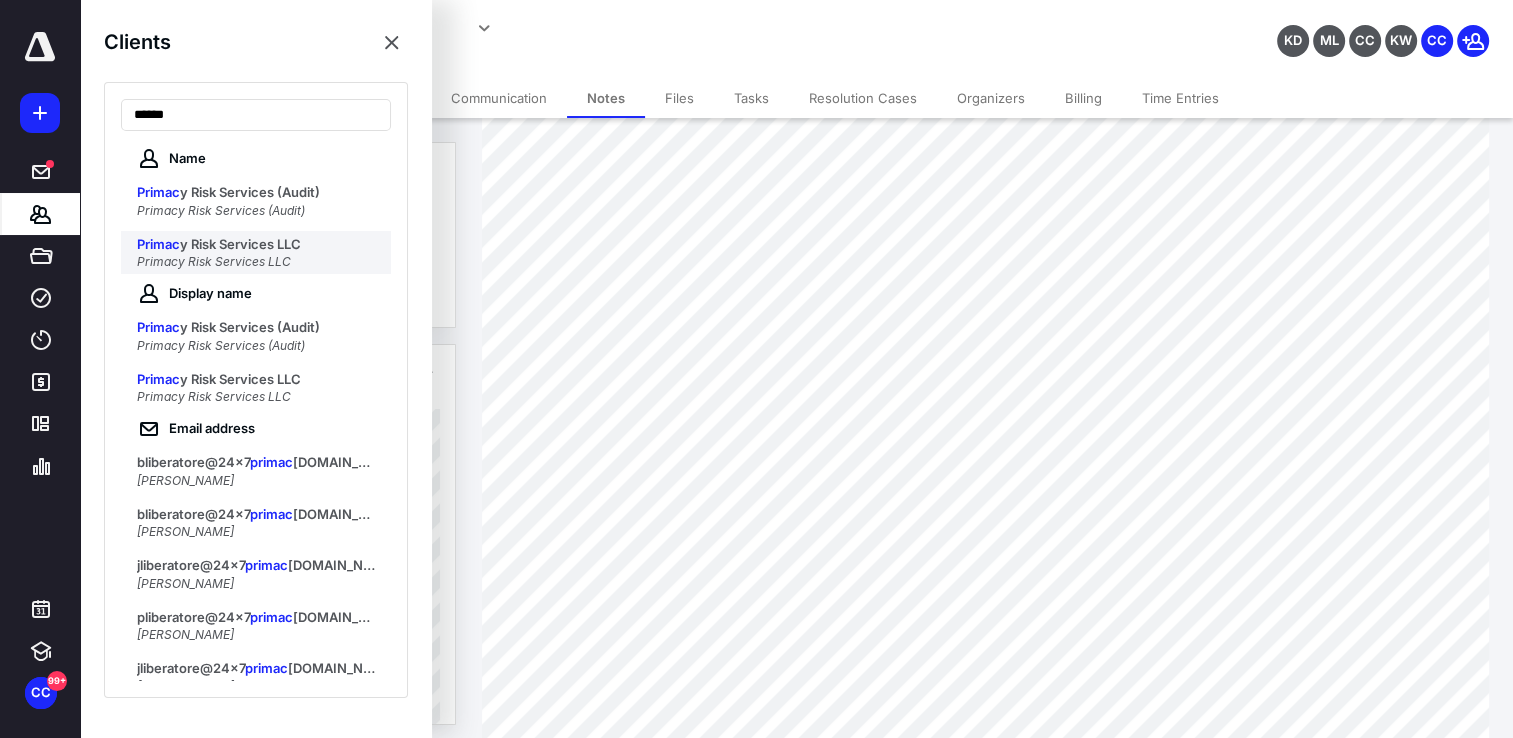 click on "Primacy Risk Services LLC" at bounding box center (214, 261) 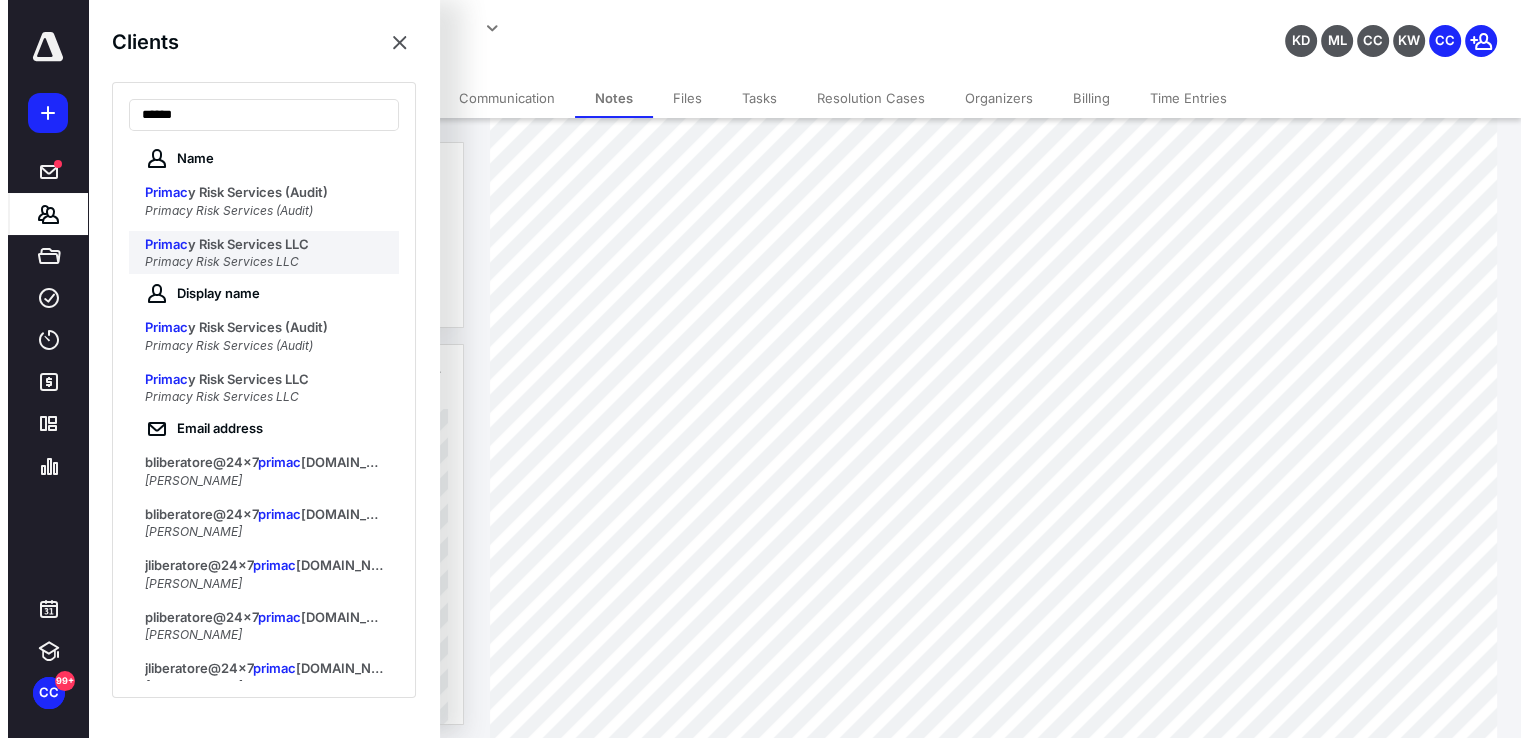 scroll, scrollTop: 0, scrollLeft: 0, axis: both 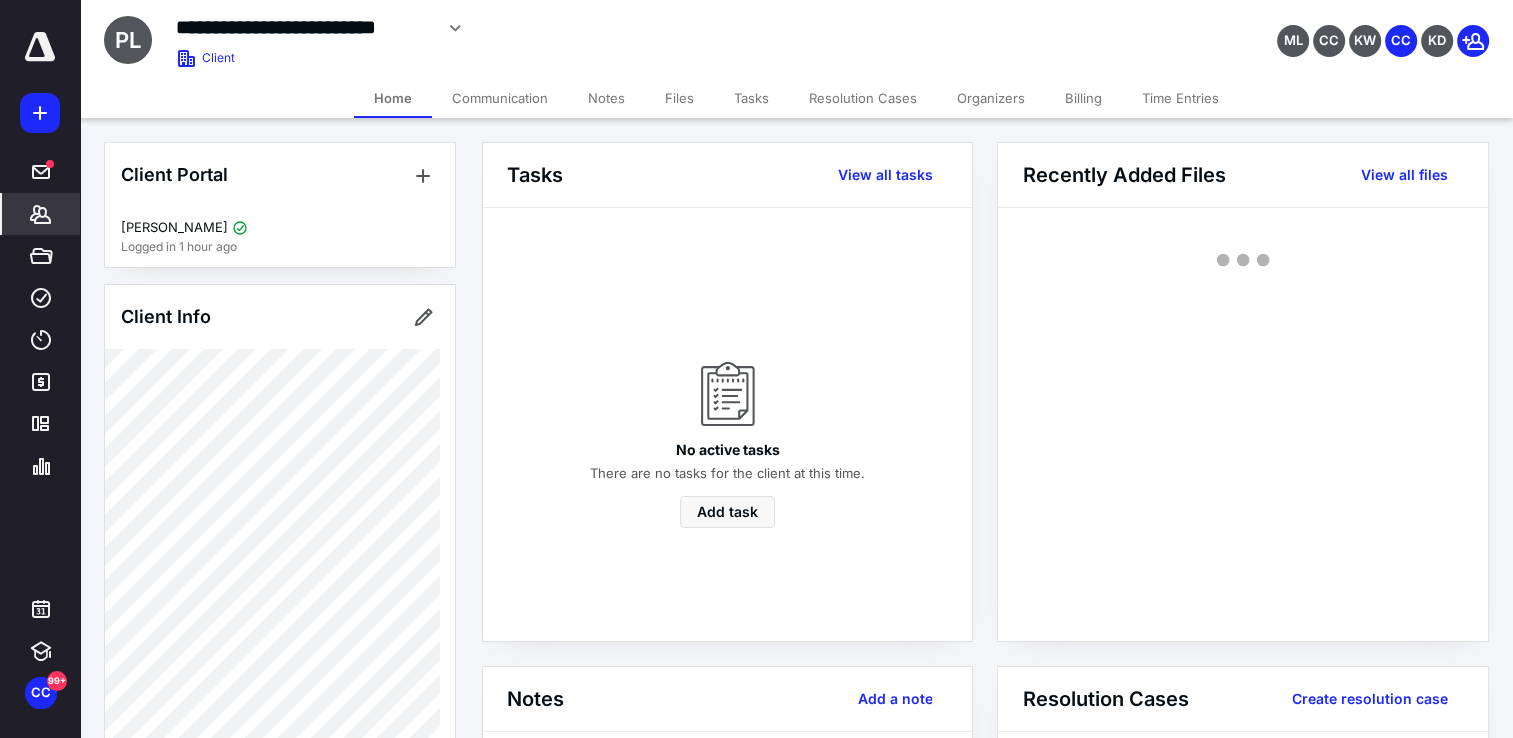 click on "Files" at bounding box center [679, 98] 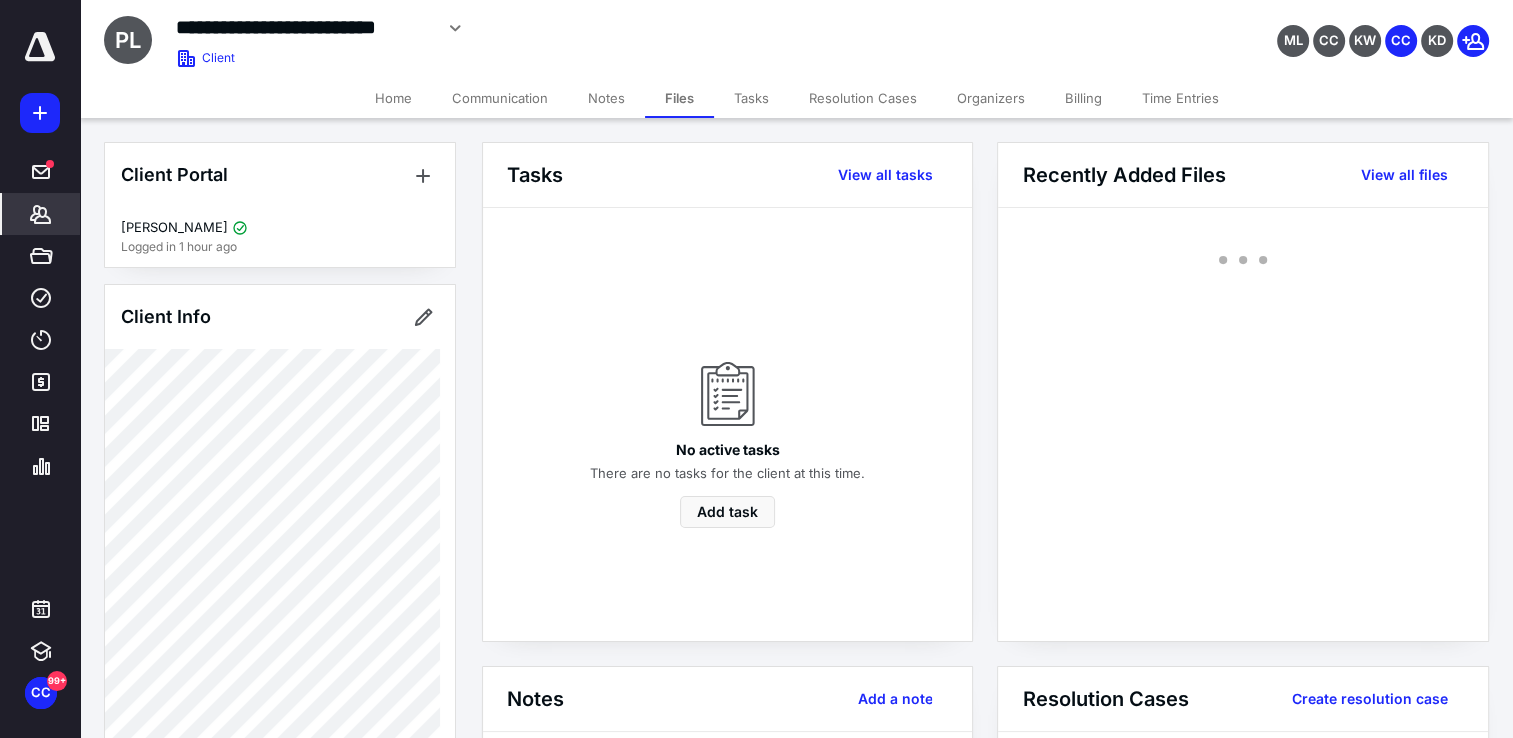 click on "Files" at bounding box center [679, 98] 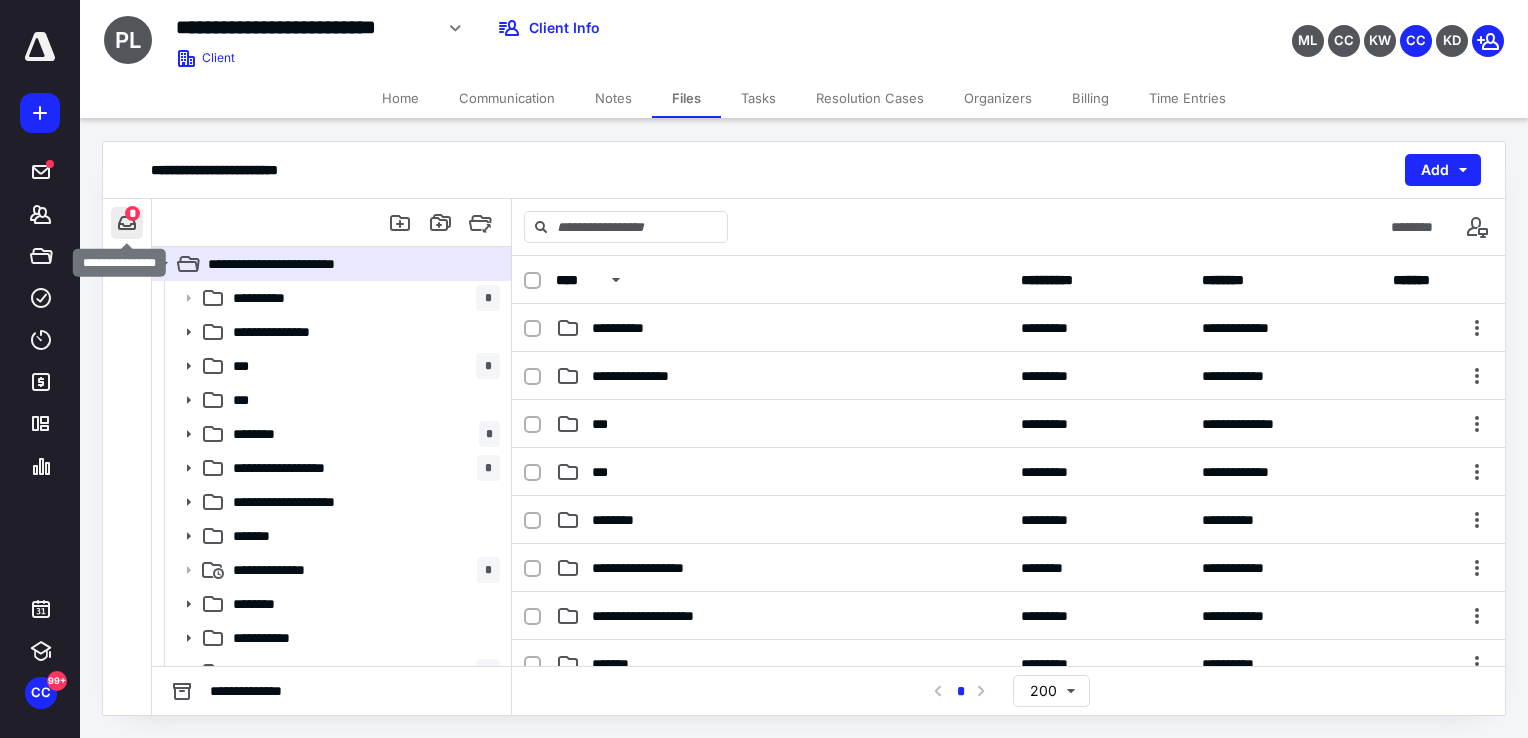 click at bounding box center (127, 223) 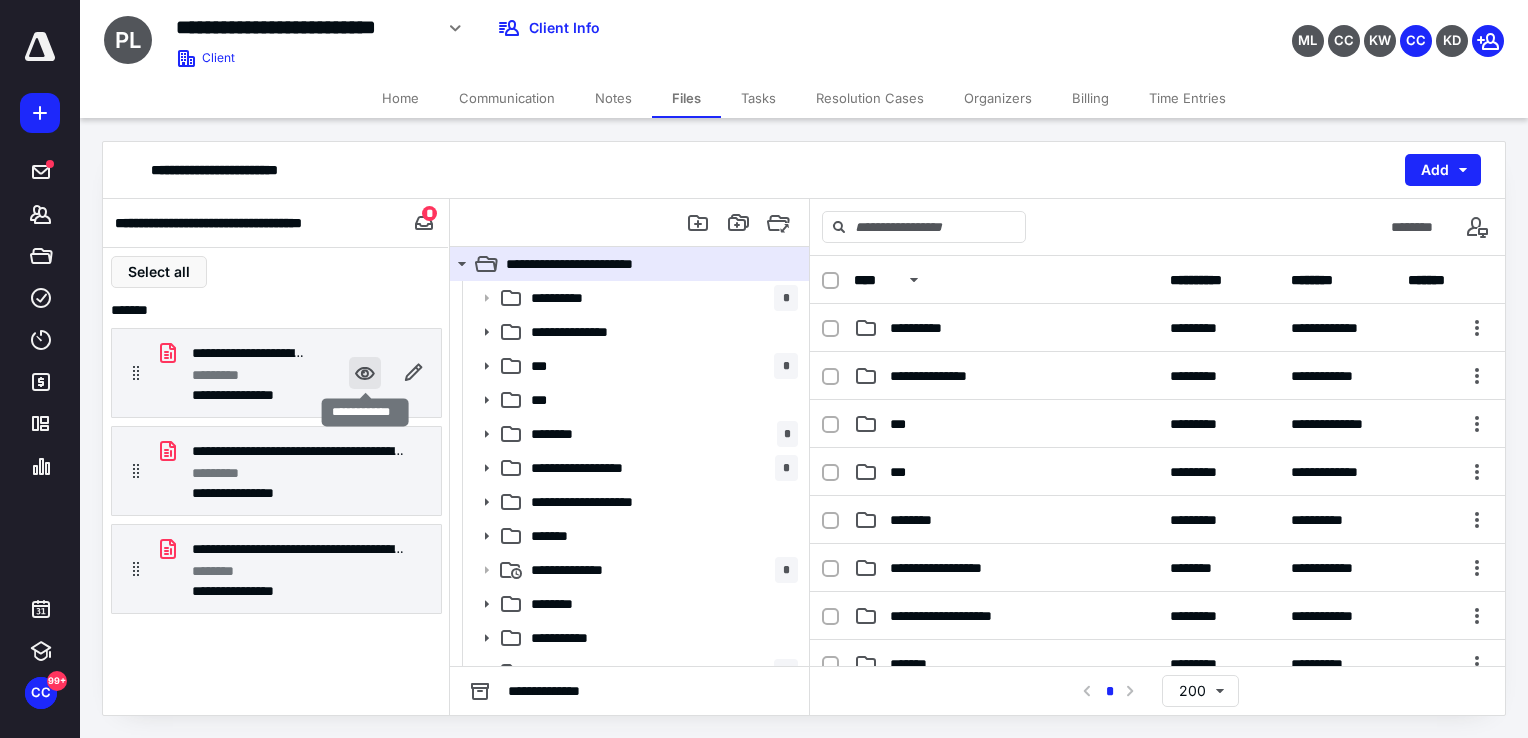 click at bounding box center [365, 373] 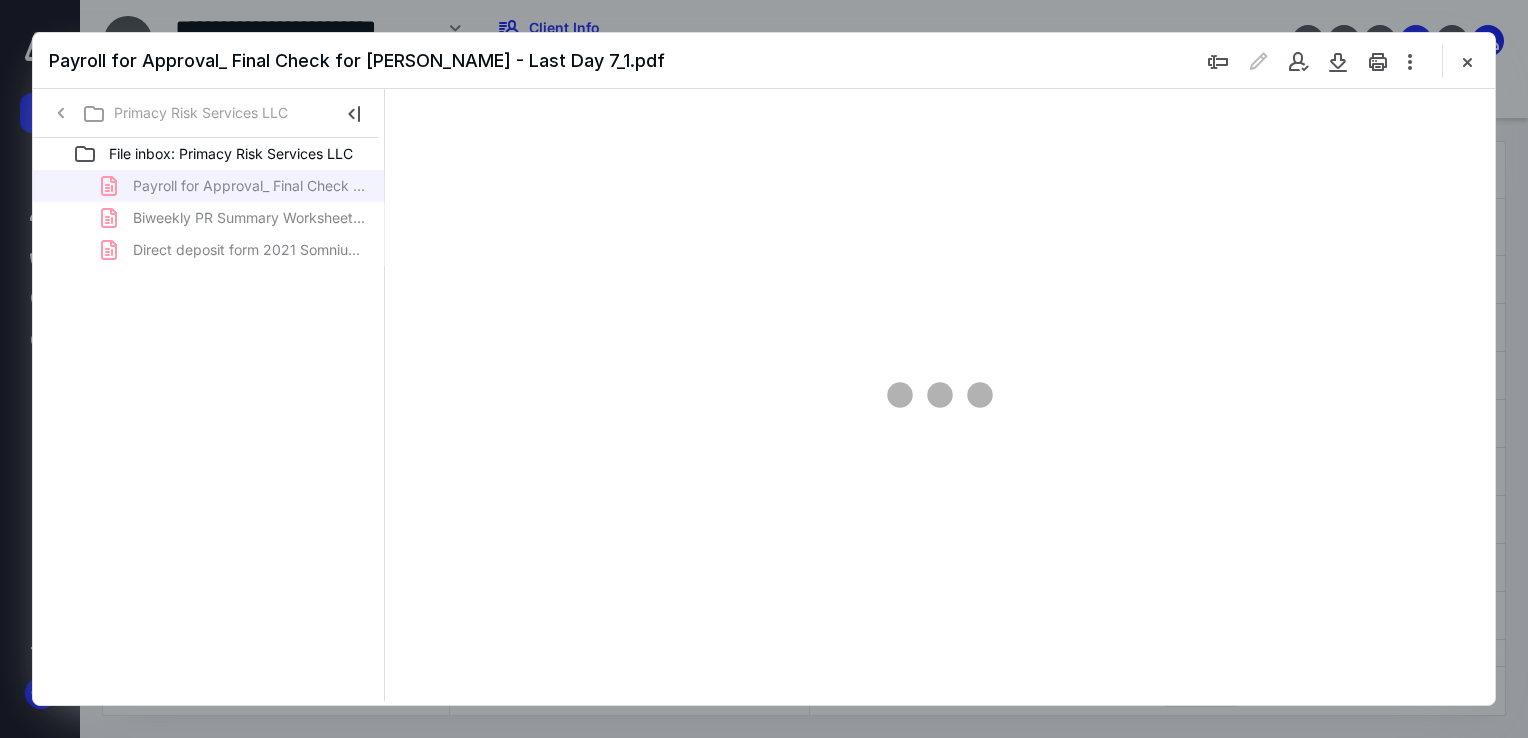 scroll, scrollTop: 0, scrollLeft: 0, axis: both 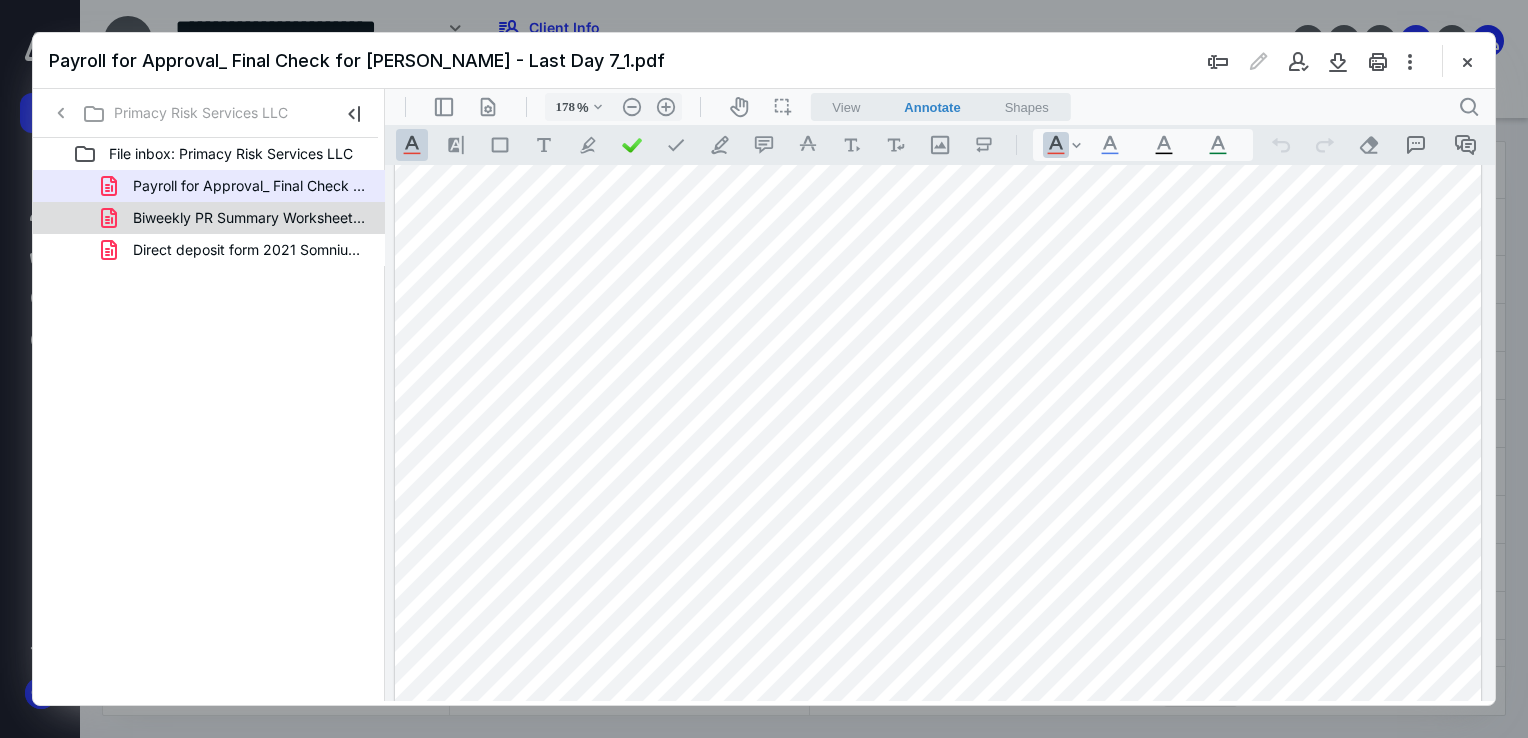 click on "Biweekly PR Summary Worksheet T [PERSON_NAME] 7_11_25.xlsx - Googl.pdf" at bounding box center [249, 218] 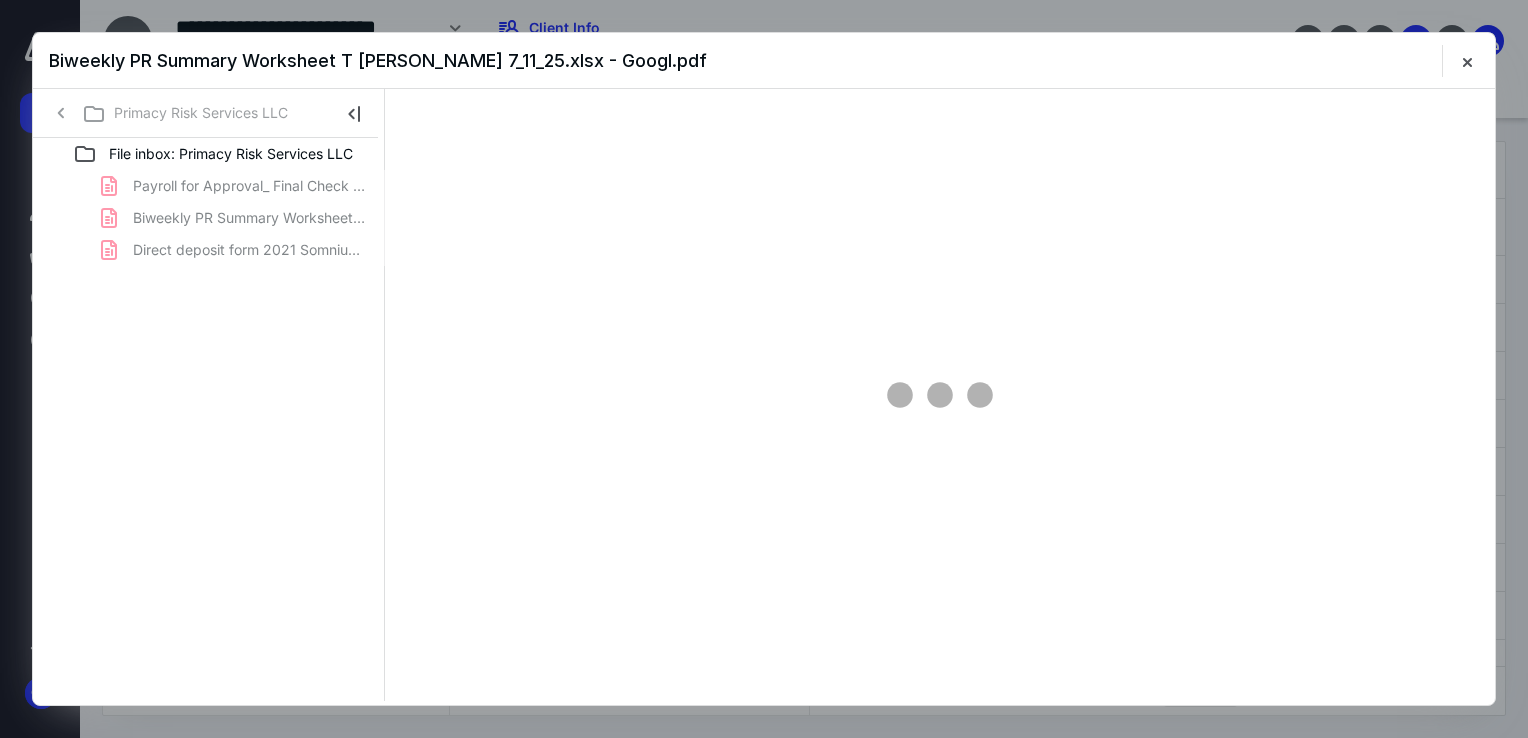 click on "Payroll for Approval_ Final Check for [PERSON_NAME] - Last Day 7_1.pdf Biweekly PR Summary Worksheet T [PERSON_NAME] 7_11_25.xlsx - Googl.pdf Direct deposit form 2021 Somnium [PERSON_NAME].pdf" at bounding box center [209, 218] 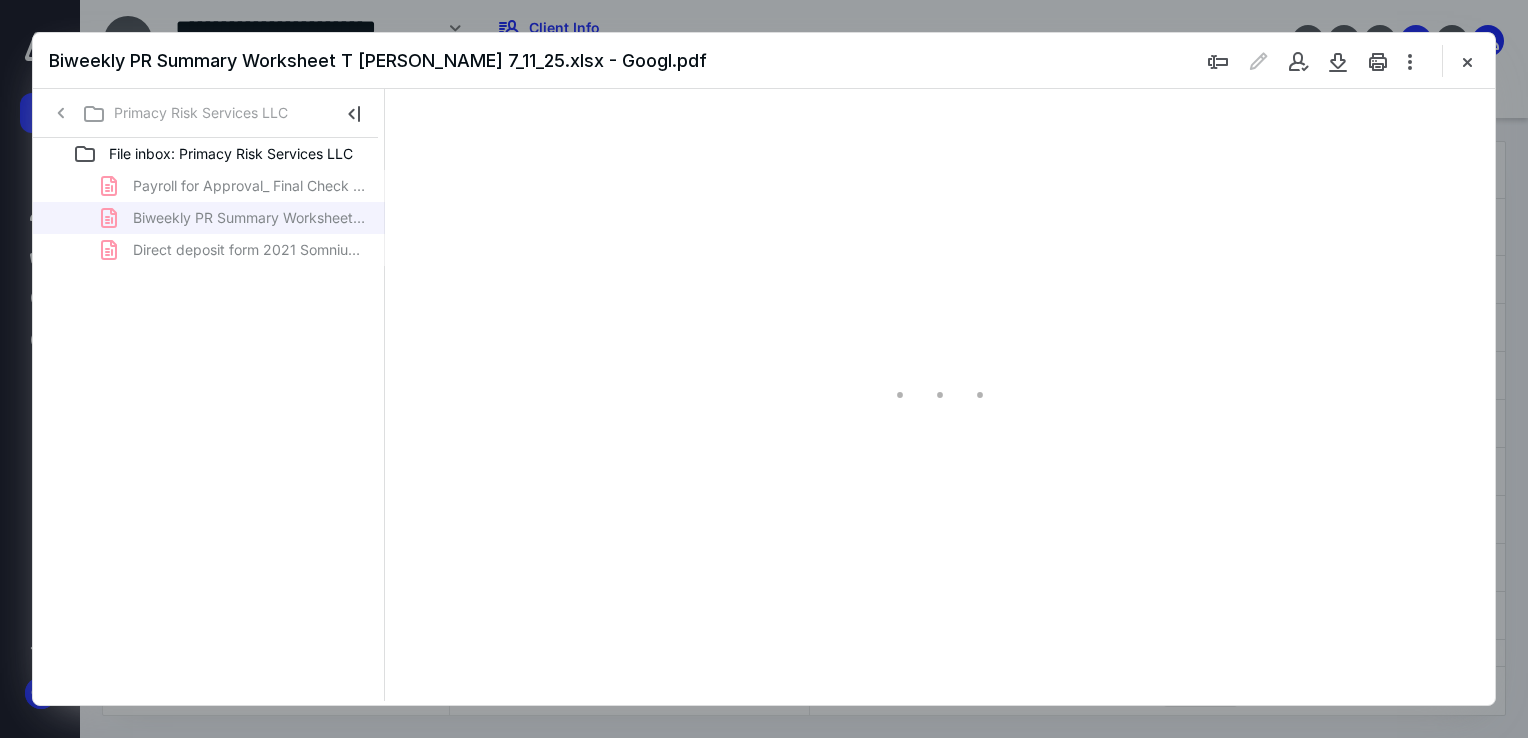 type on "138" 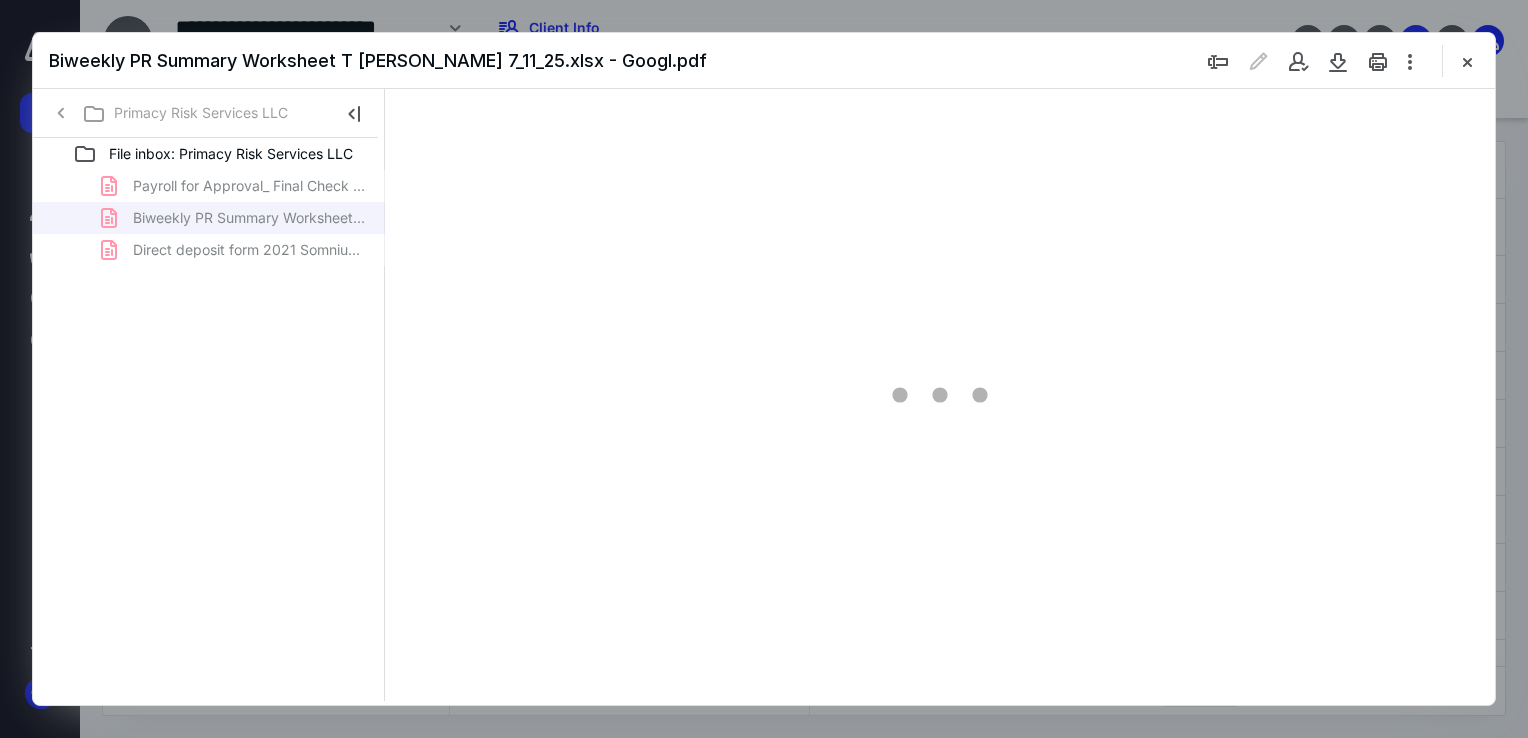 scroll, scrollTop: 0, scrollLeft: 0, axis: both 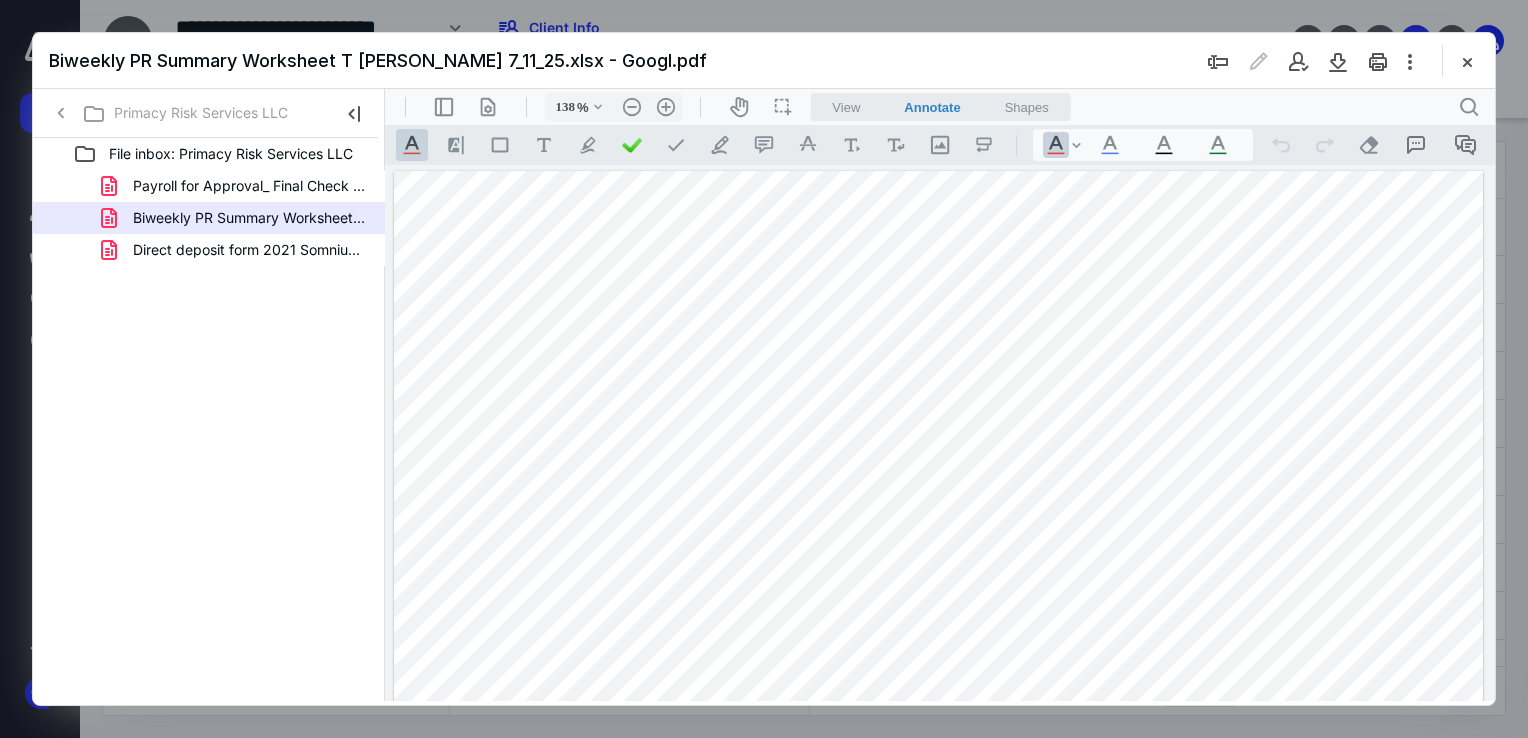 click at bounding box center (939, 592) 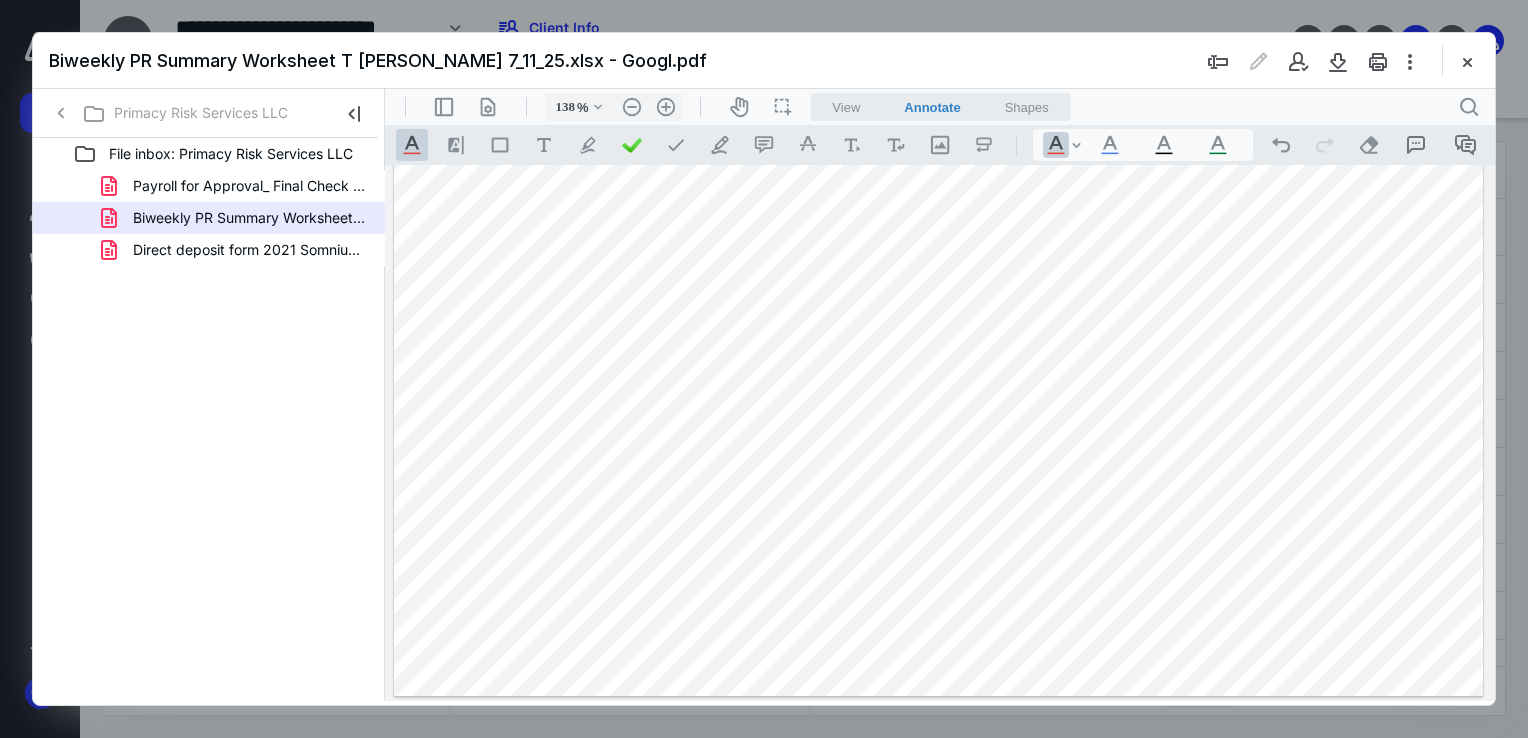 scroll, scrollTop: 0, scrollLeft: 0, axis: both 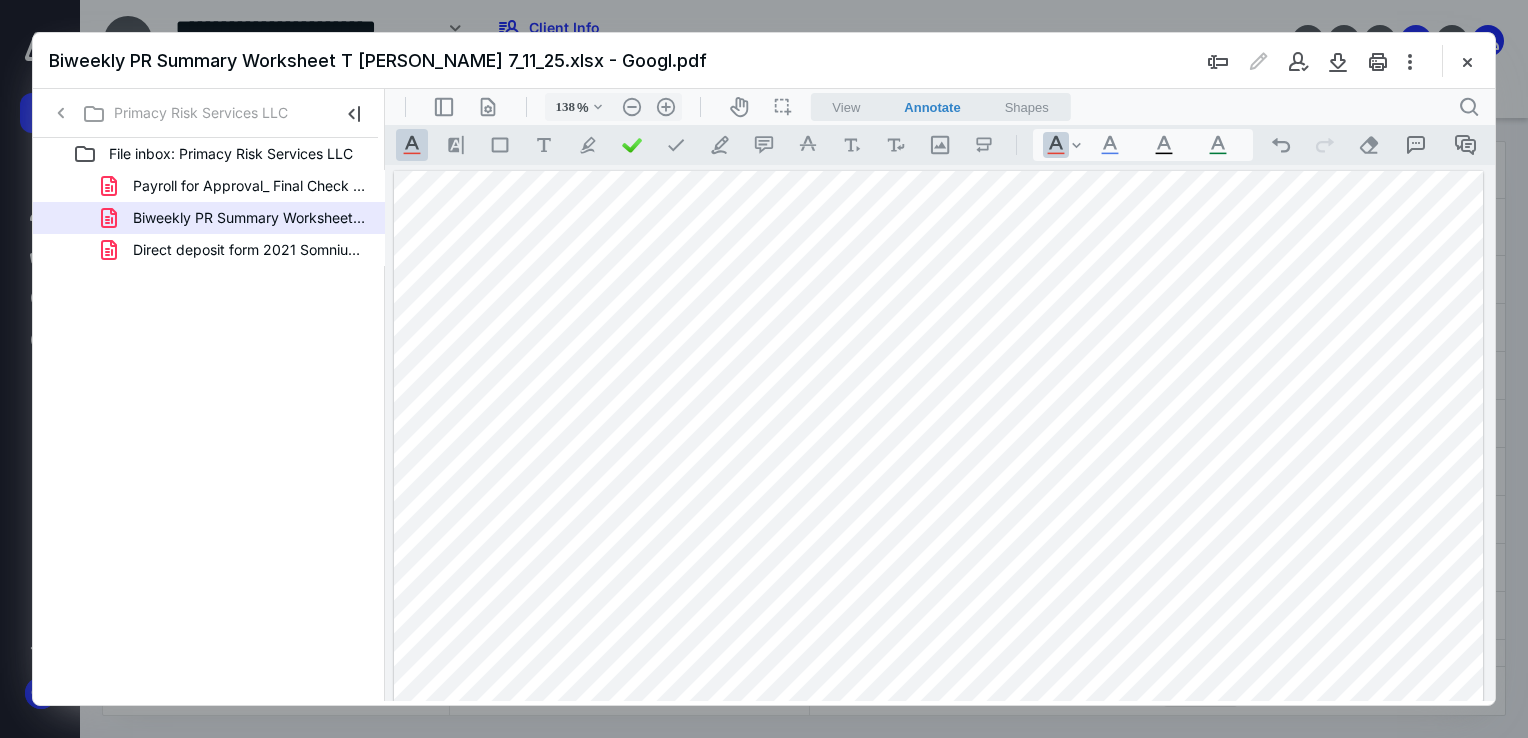 drag, startPoint x: 1413, startPoint y: 292, endPoint x: 1531, endPoint y: 299, distance: 118.20744 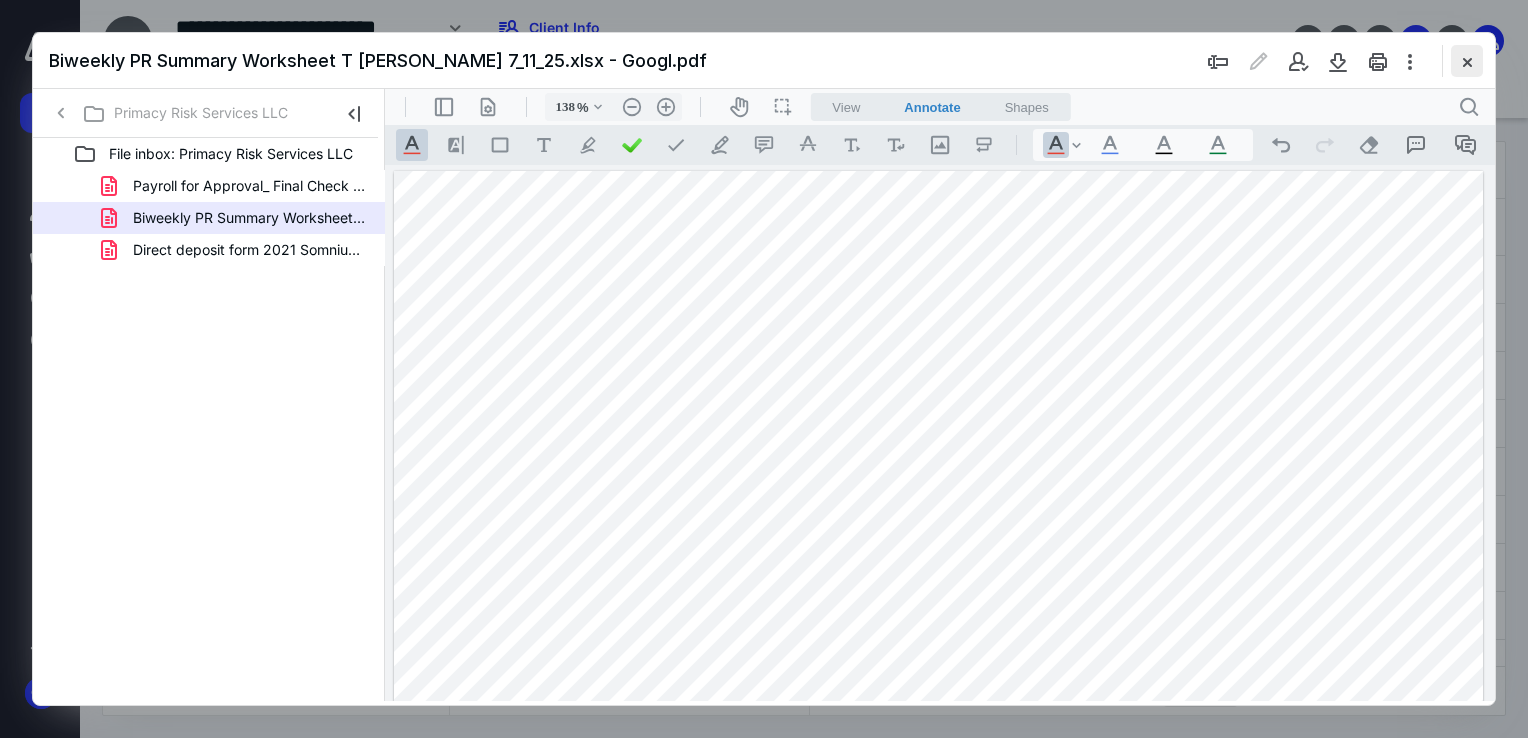 click at bounding box center [1467, 61] 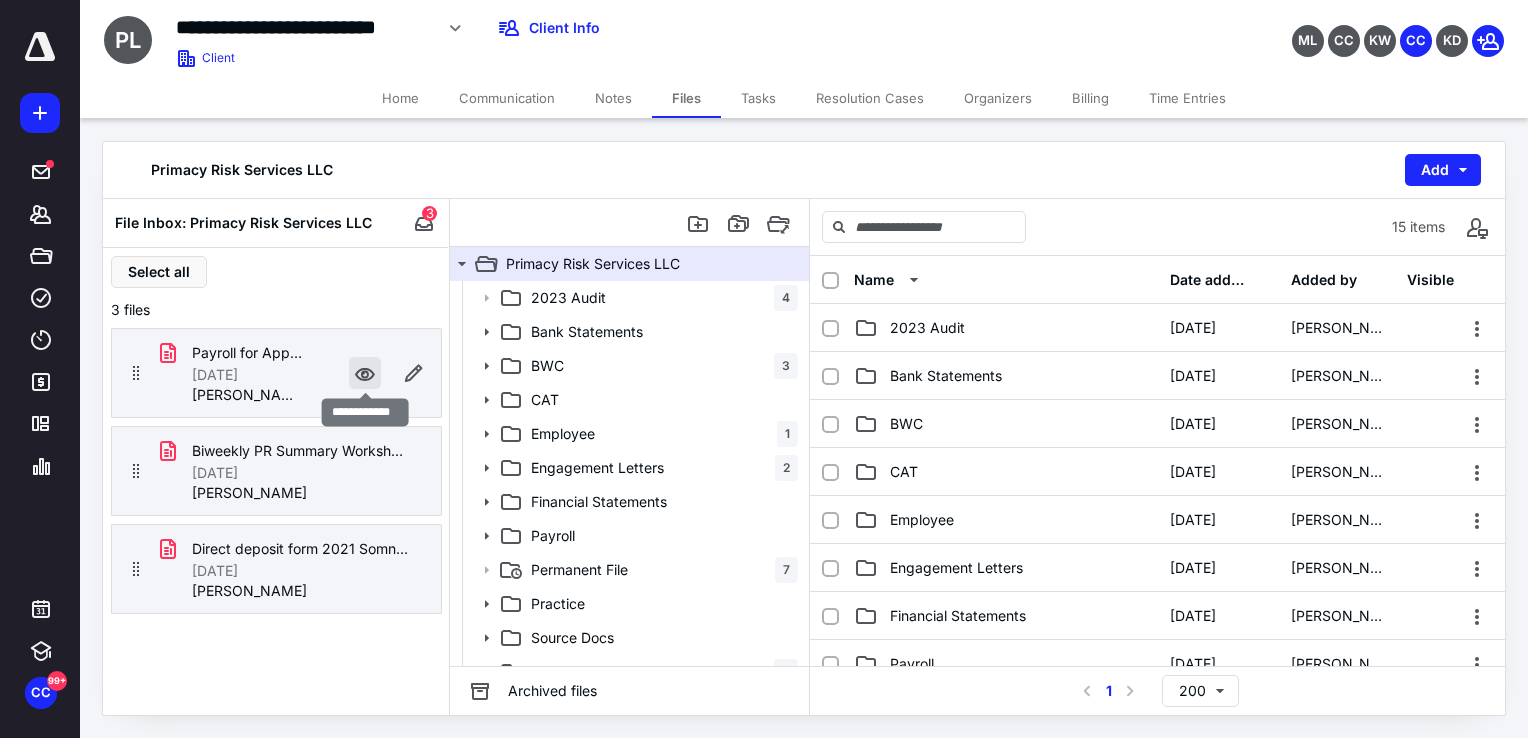 click at bounding box center (365, 373) 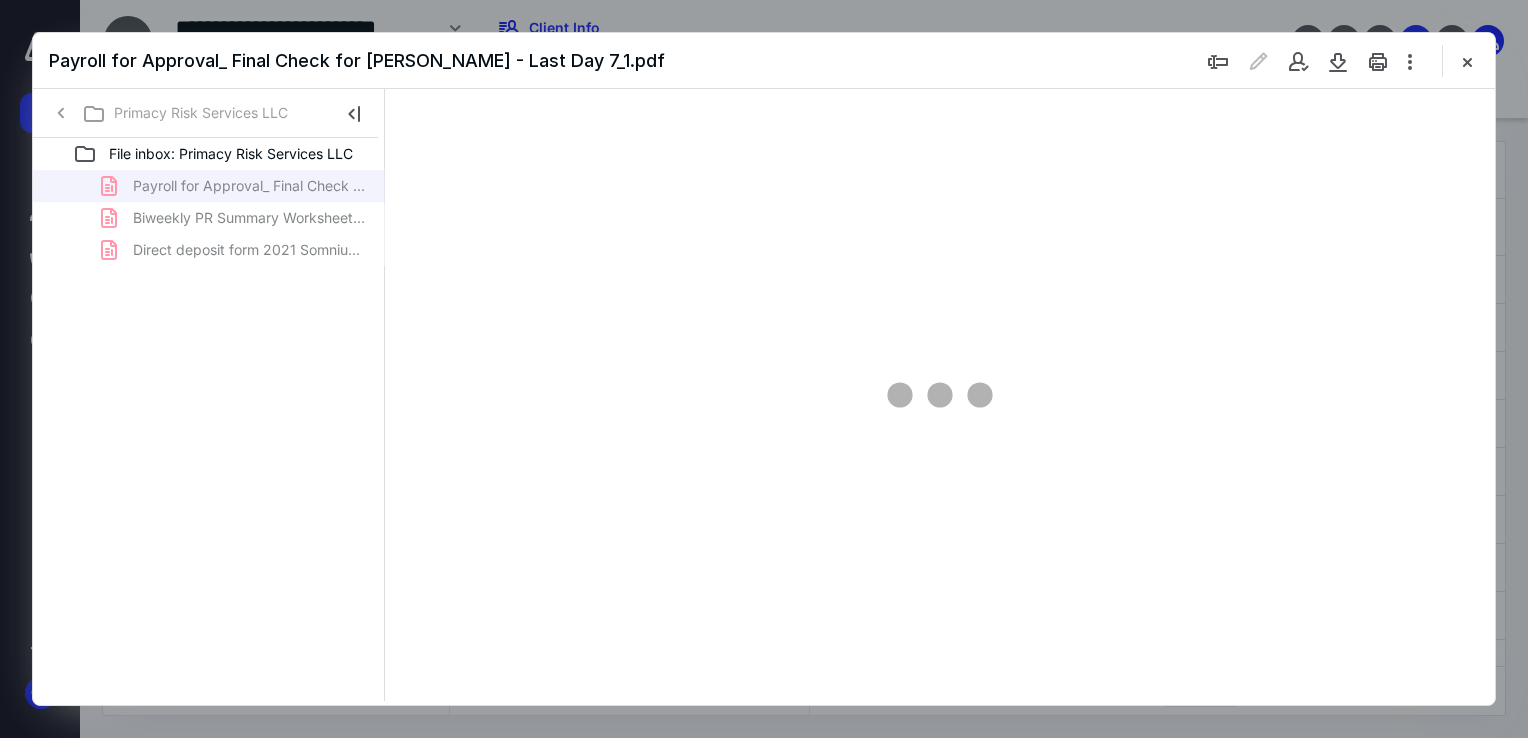 scroll, scrollTop: 0, scrollLeft: 0, axis: both 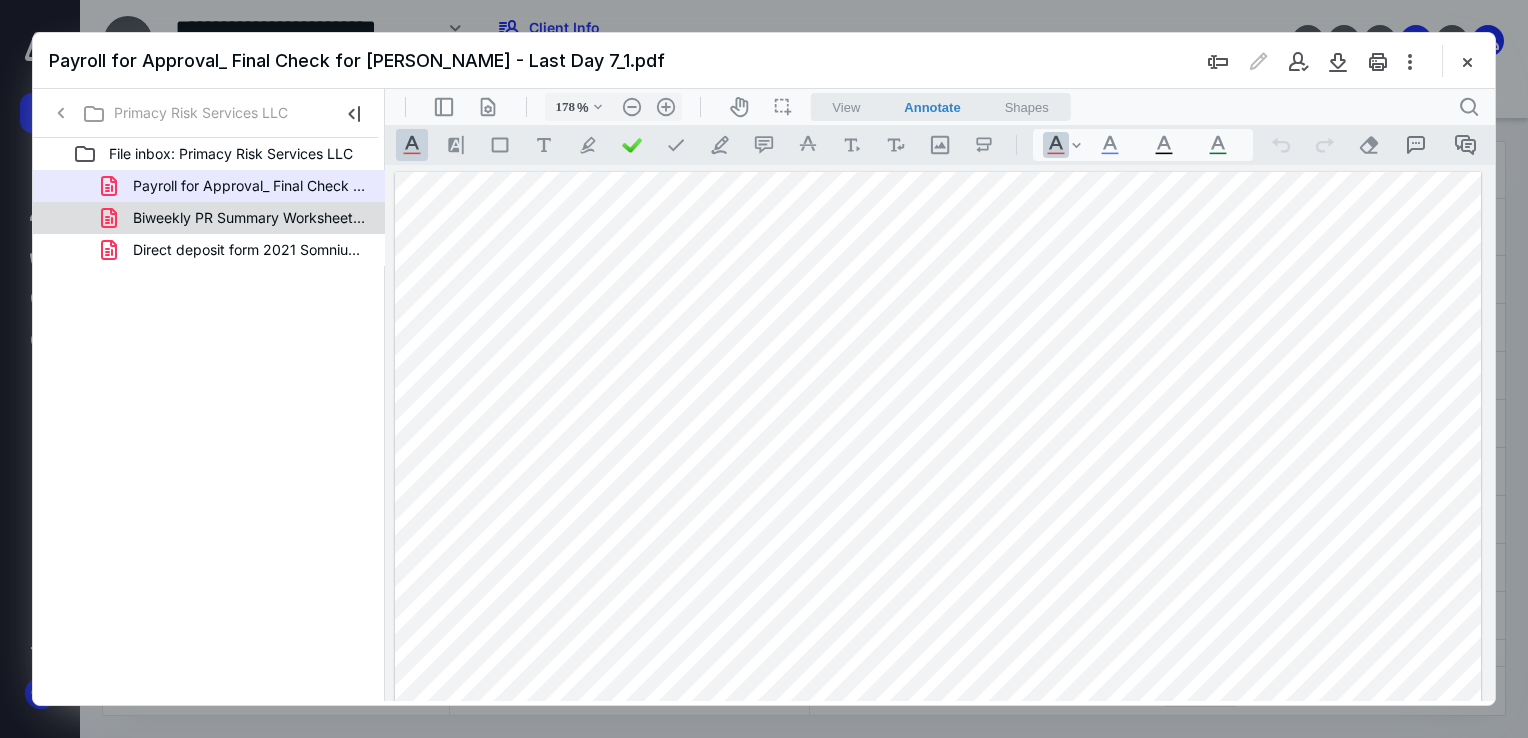 click on "Biweekly PR Summary Worksheet T [PERSON_NAME] 7_11_25.xlsx - Googl.pdf" at bounding box center (249, 218) 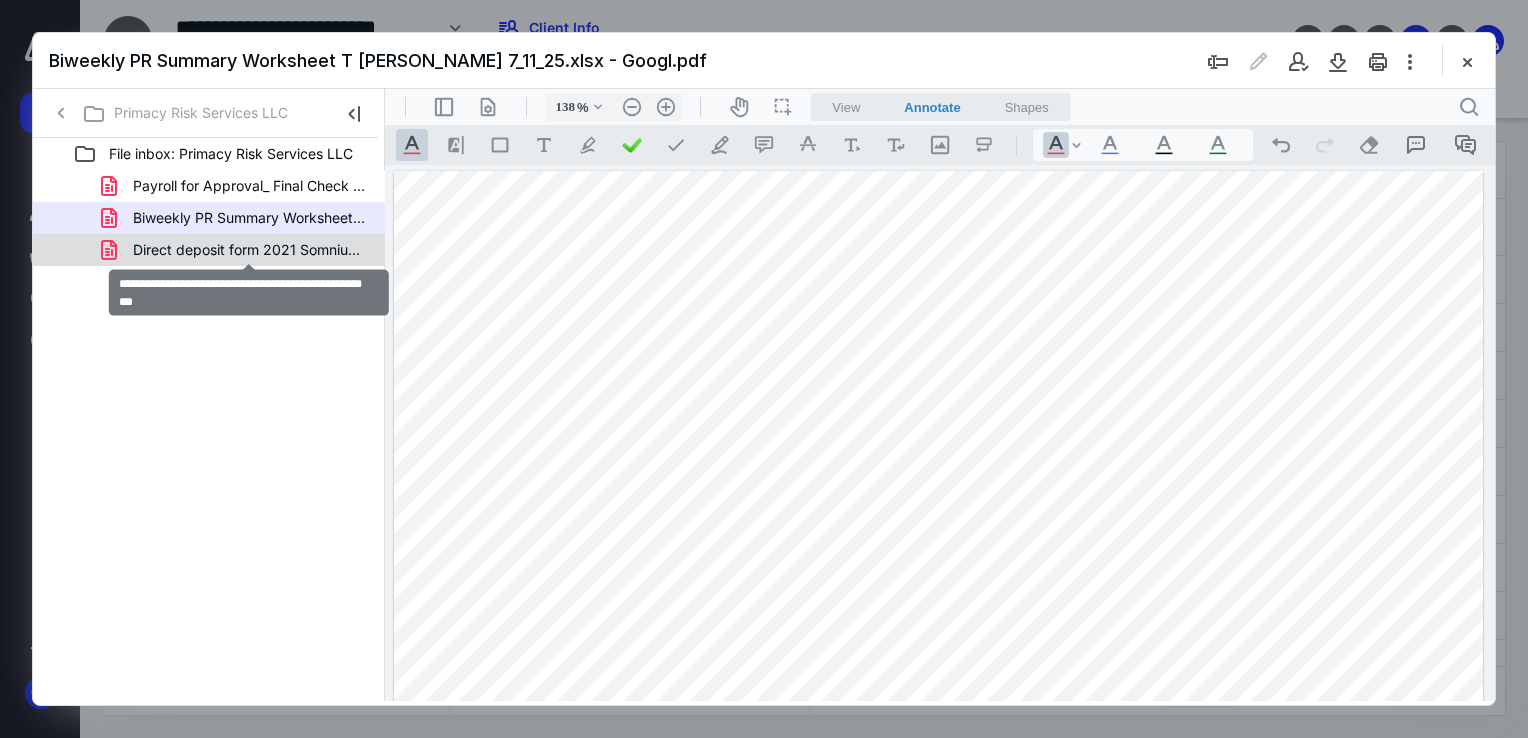 click on "Direct deposit form 2021 Somnium [PERSON_NAME].pdf" at bounding box center [249, 250] 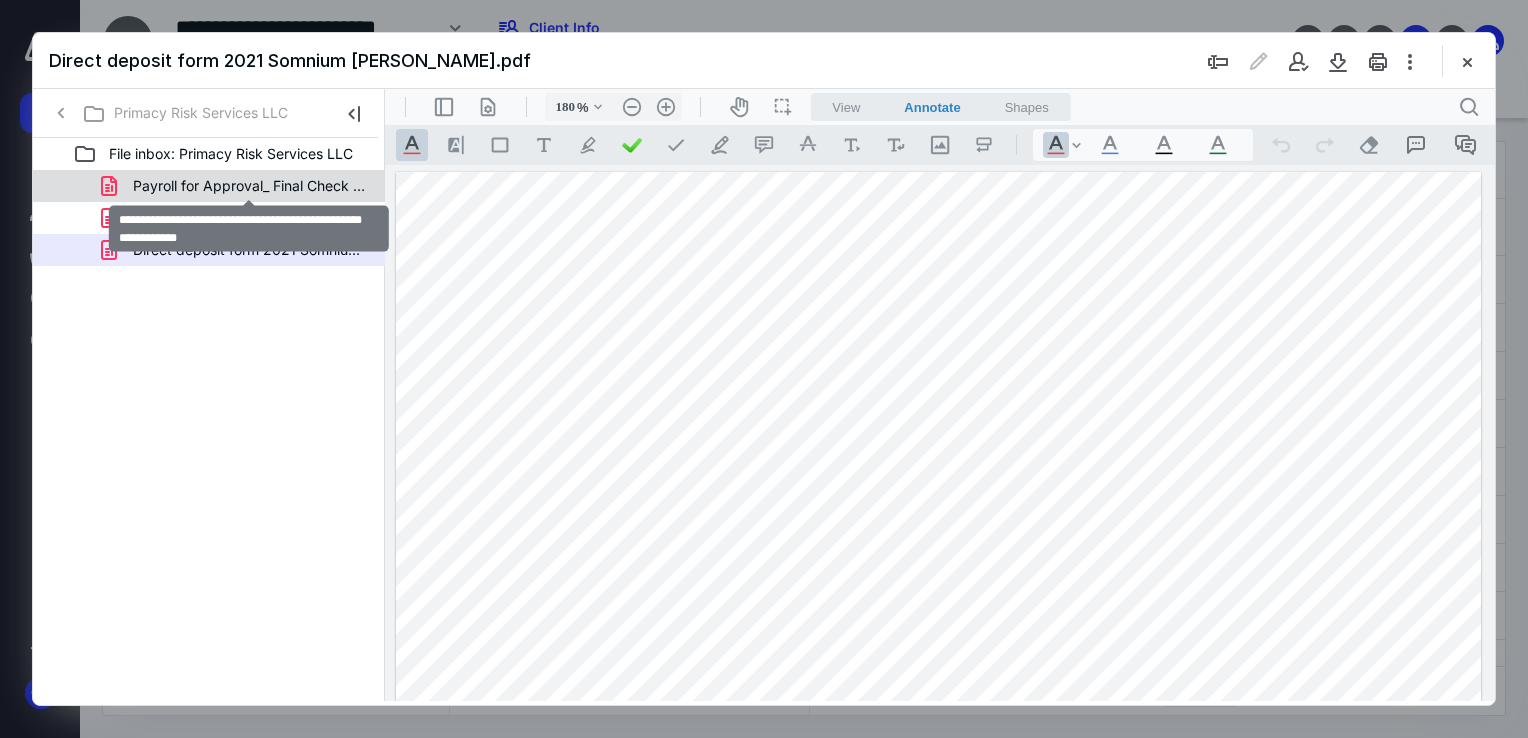 click on "Payroll for Approval_ Final Check for [PERSON_NAME] - Last Day 7_1.pdf" at bounding box center (249, 186) 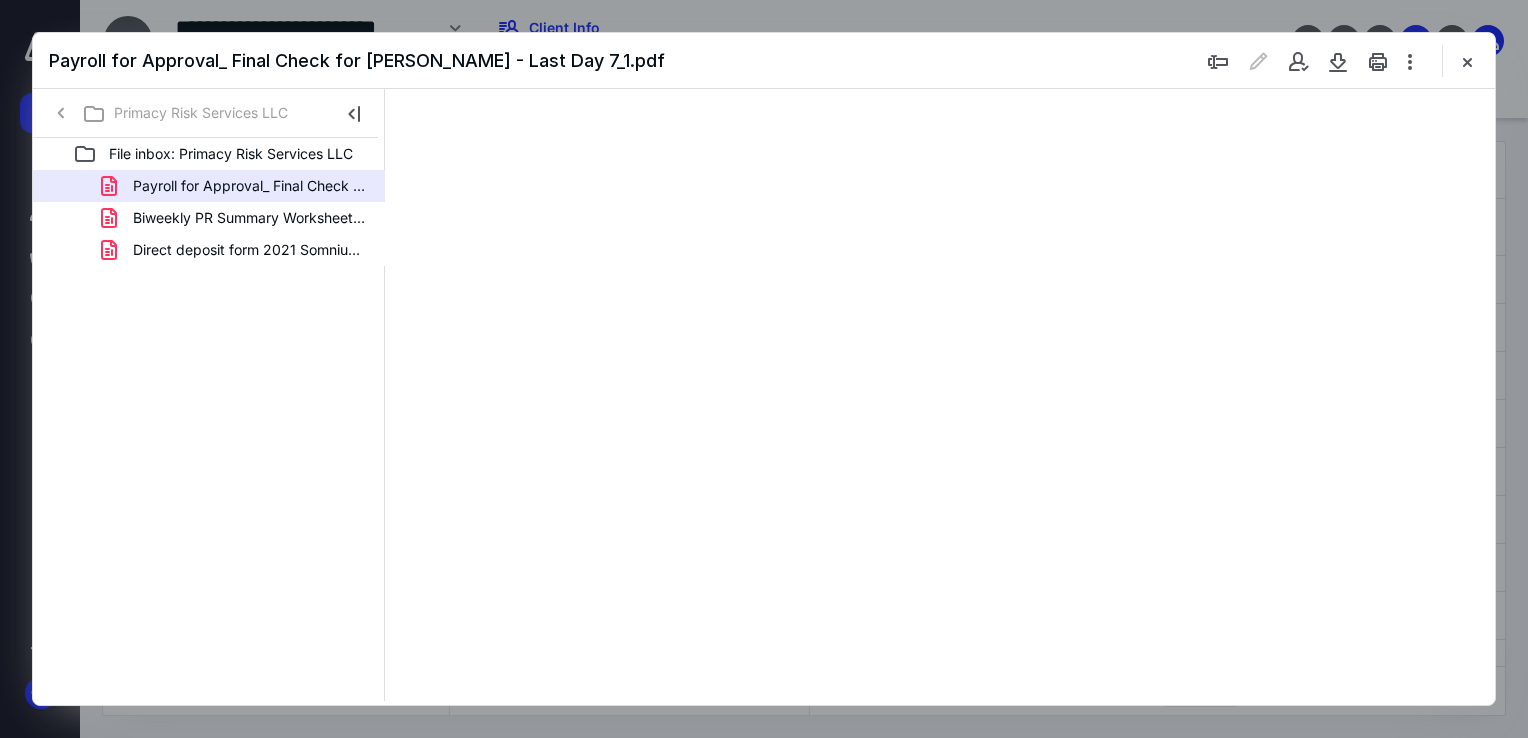 type on "177" 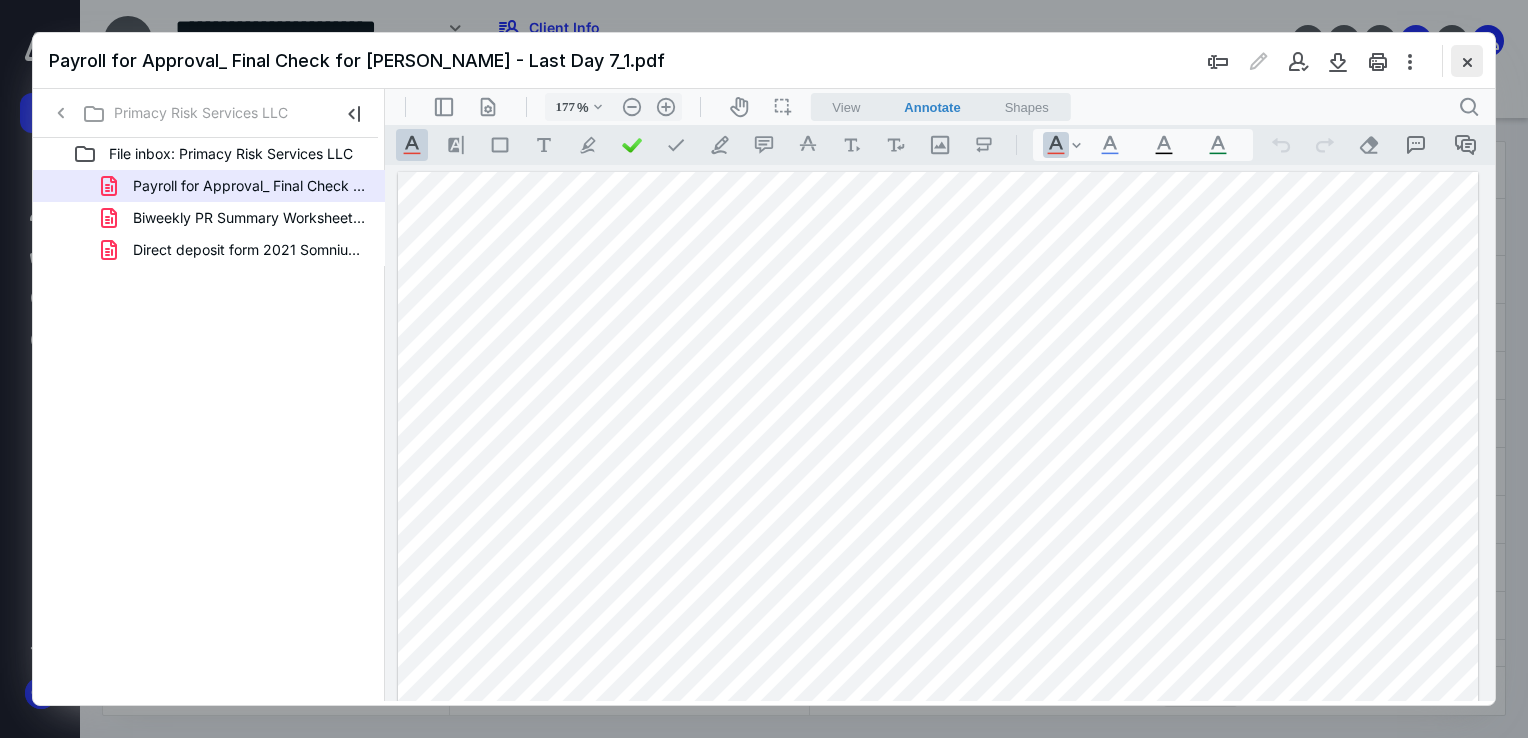 click at bounding box center [1467, 61] 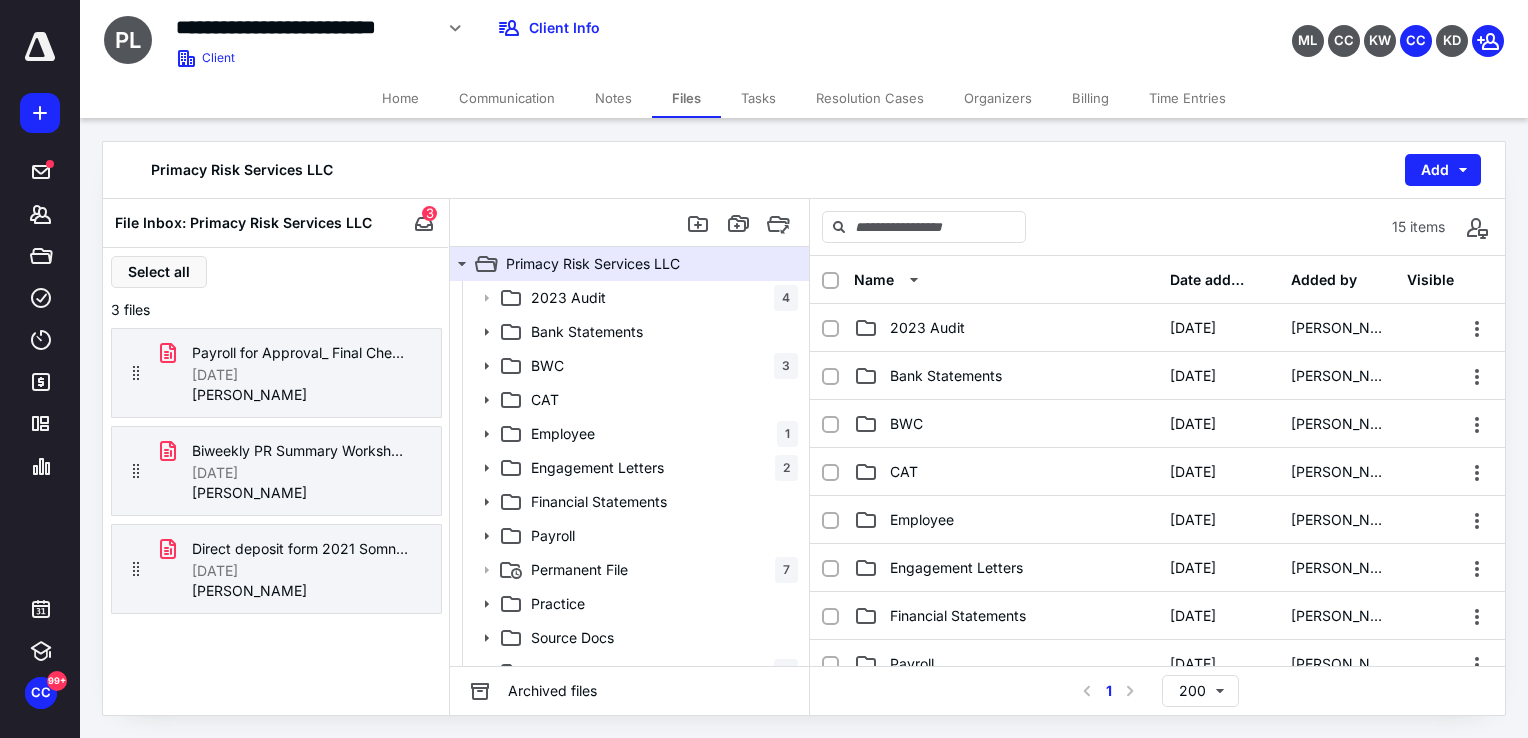click on "Files" at bounding box center [686, 98] 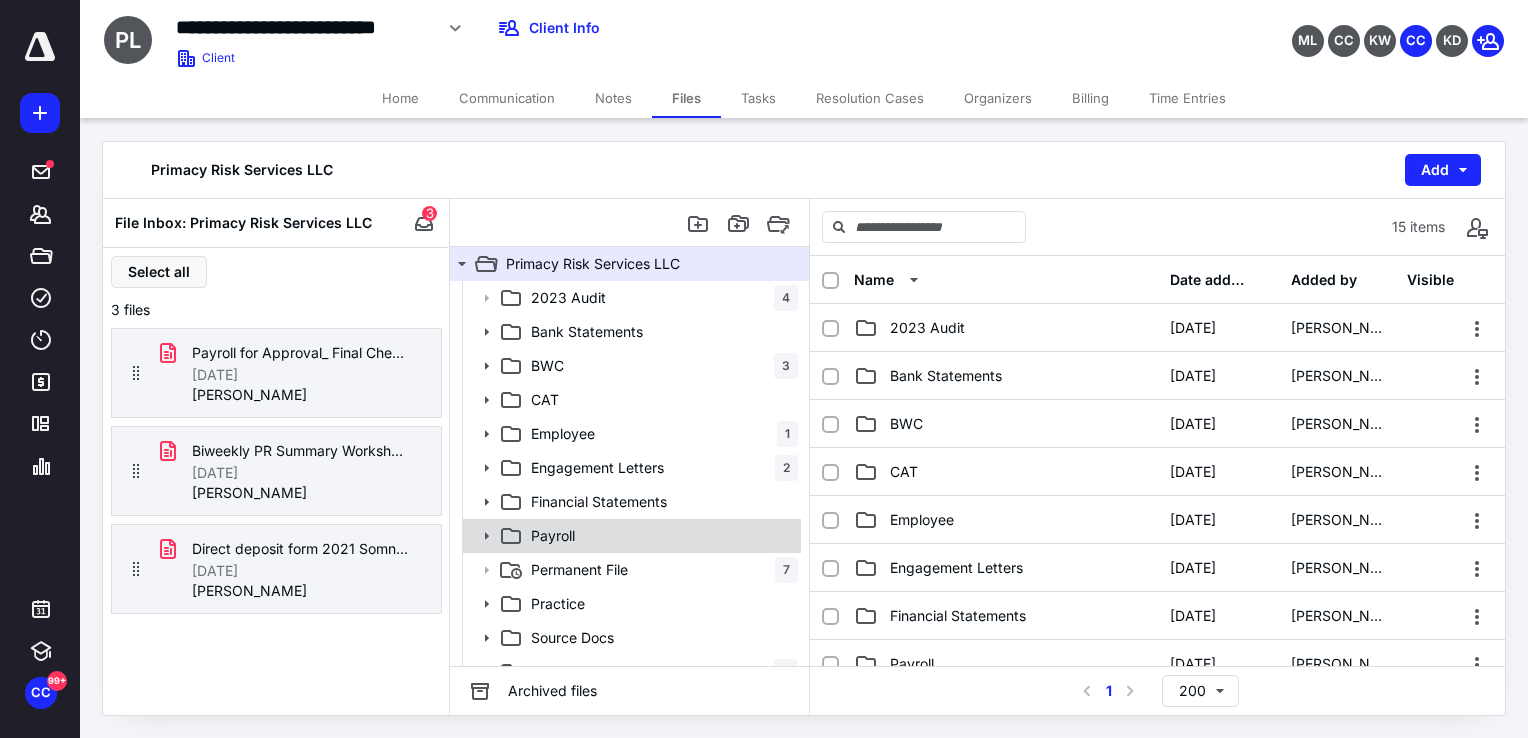 click on "Payroll" at bounding box center [553, 536] 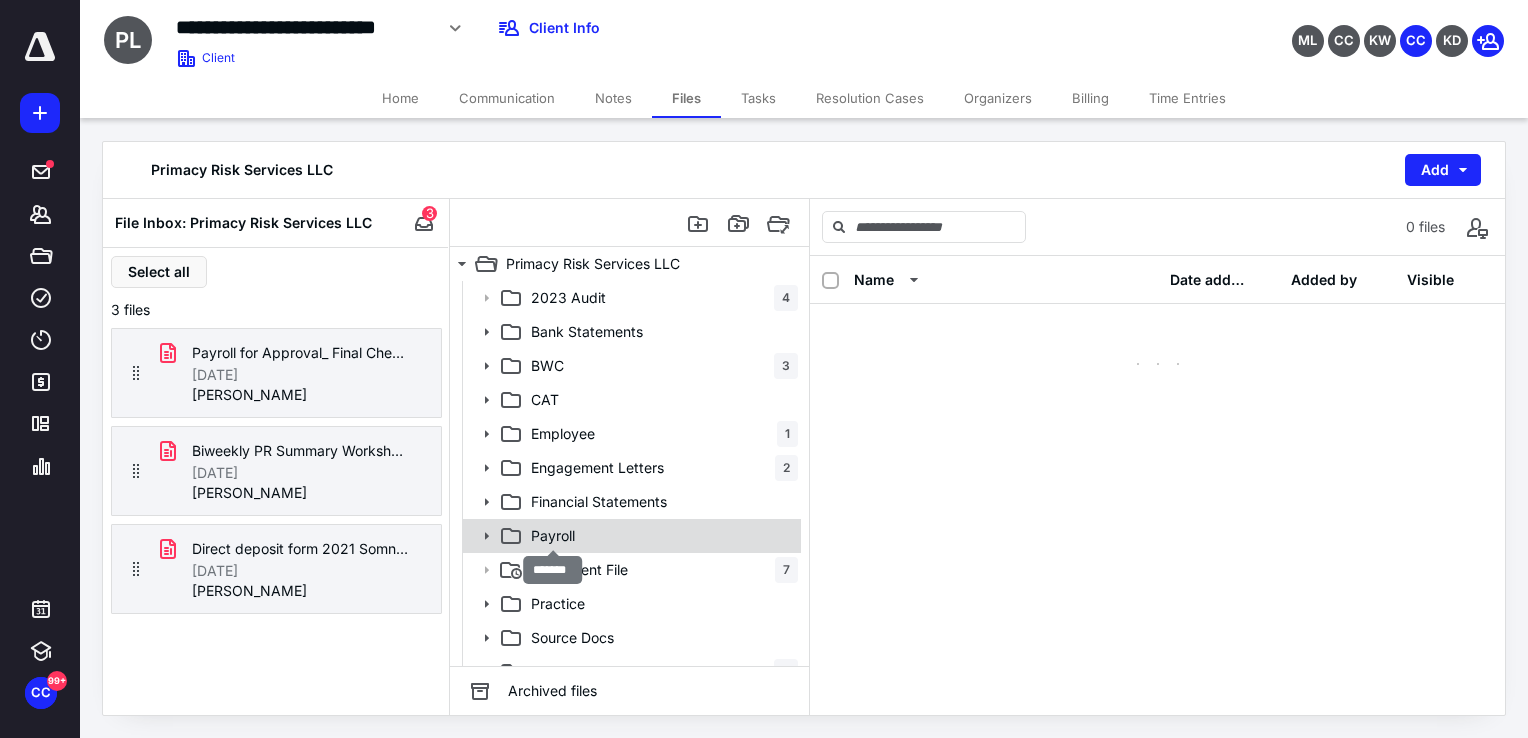 click on "Payroll" at bounding box center [553, 536] 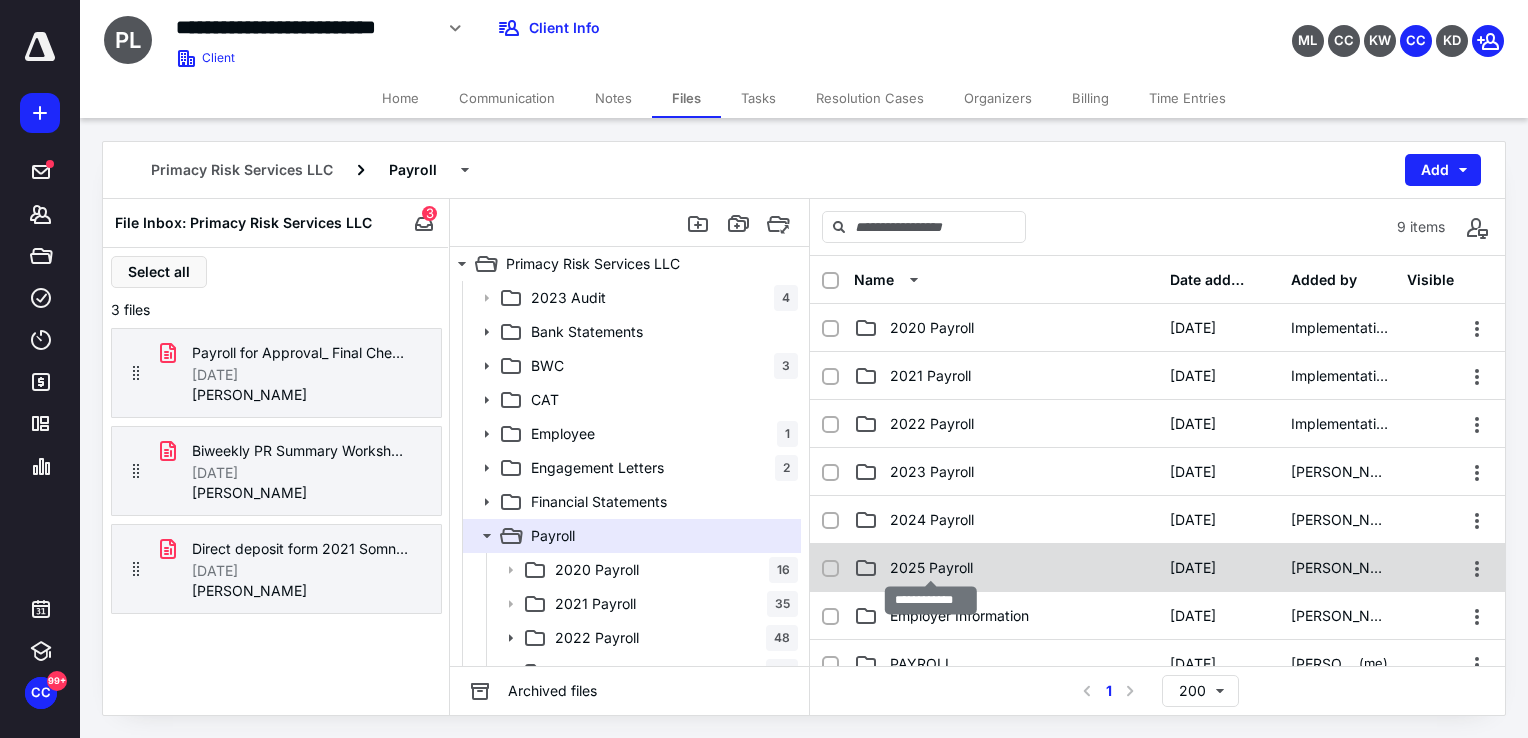 click on "2025 Payroll" at bounding box center [931, 568] 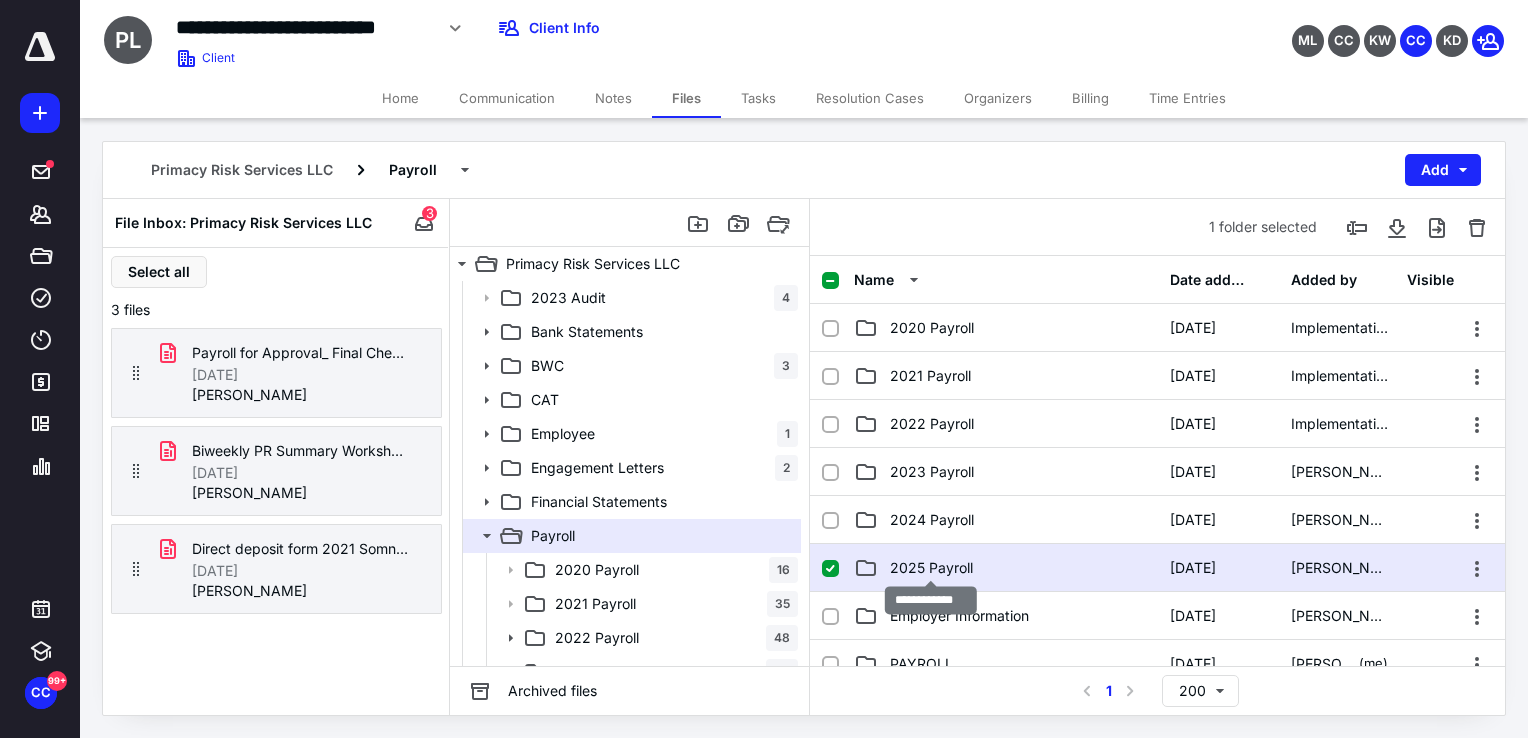 click on "2025 Payroll" at bounding box center [931, 568] 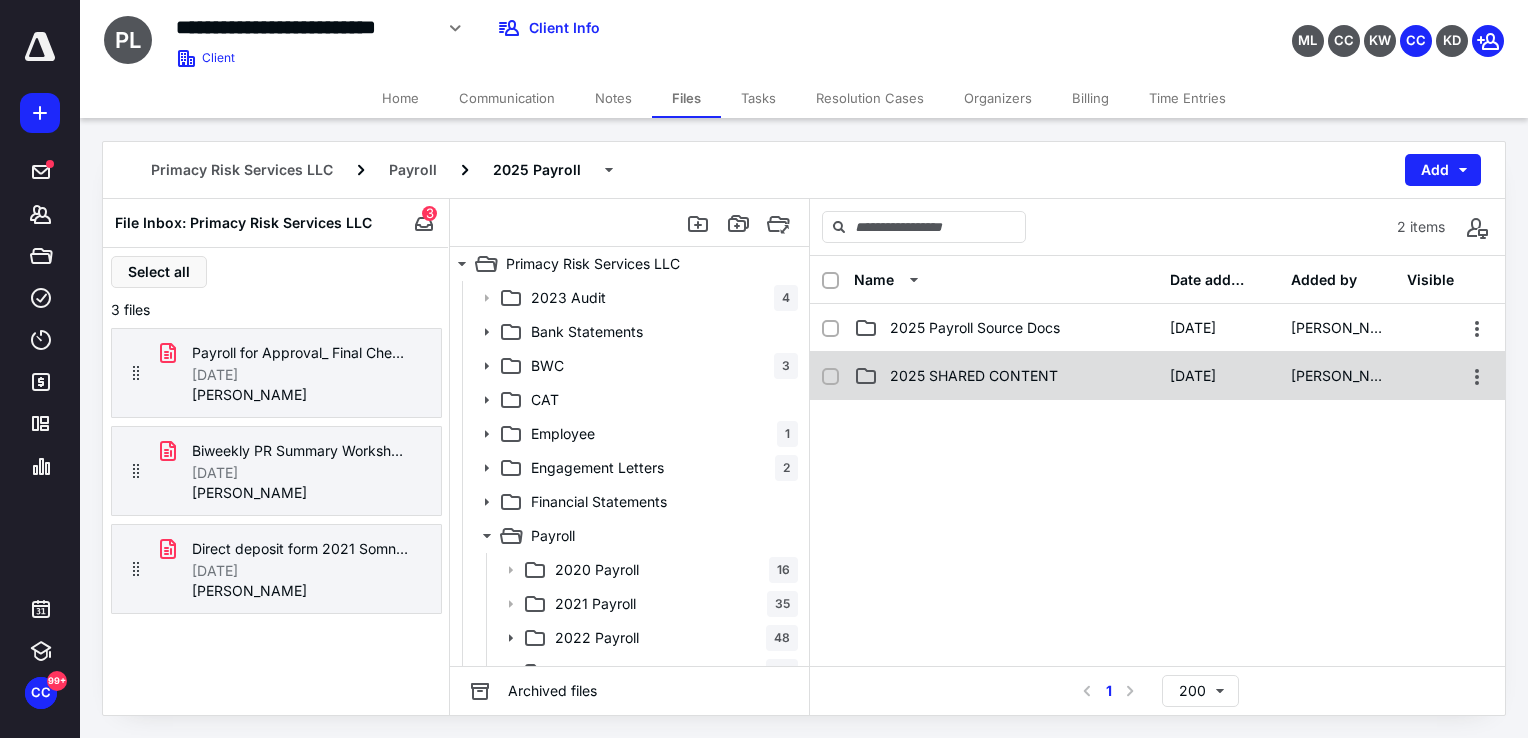 click on "2025 SHARED CONTENT [DATE] [PERSON_NAME]" at bounding box center [1157, 376] 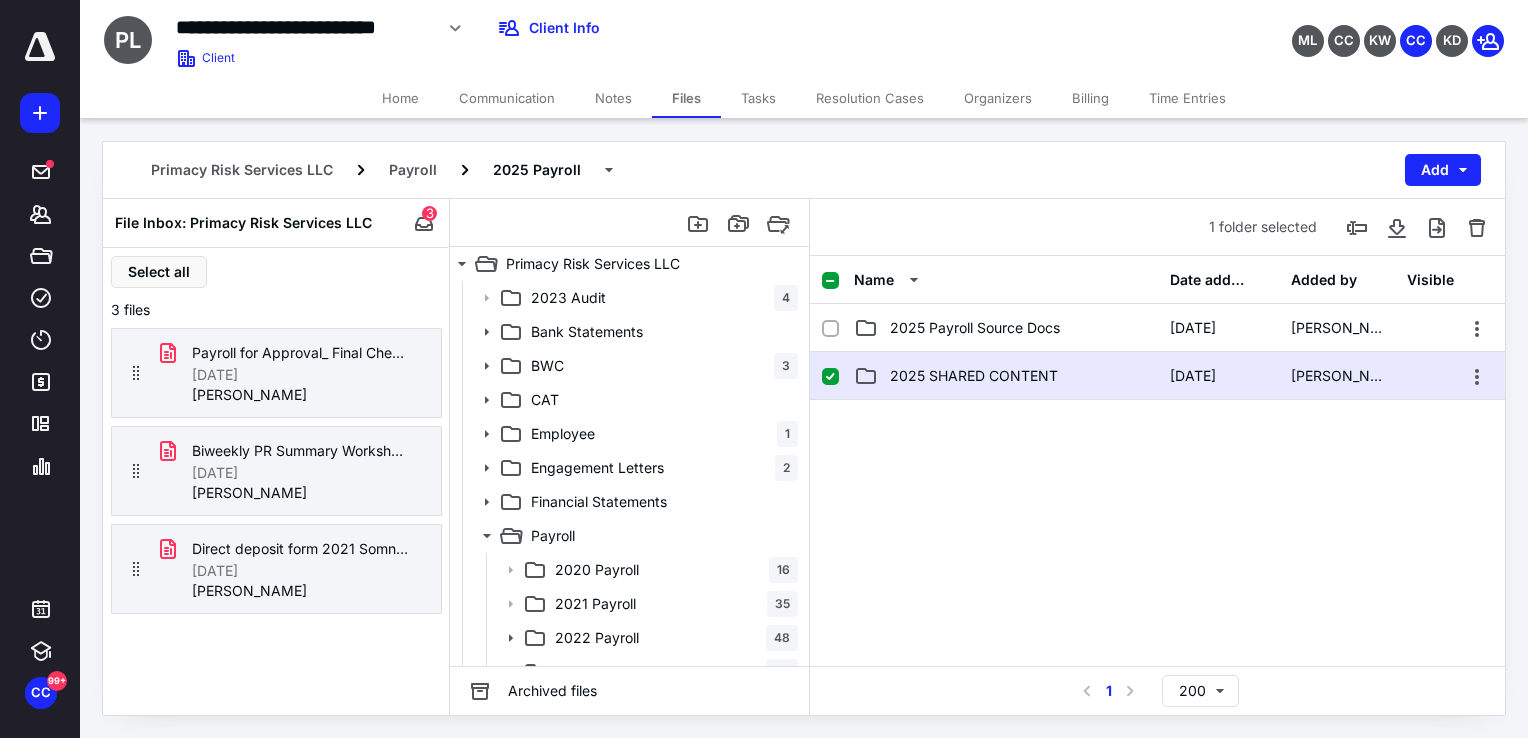 click on "2025 SHARED CONTENT [DATE] [PERSON_NAME]" at bounding box center (1157, 376) 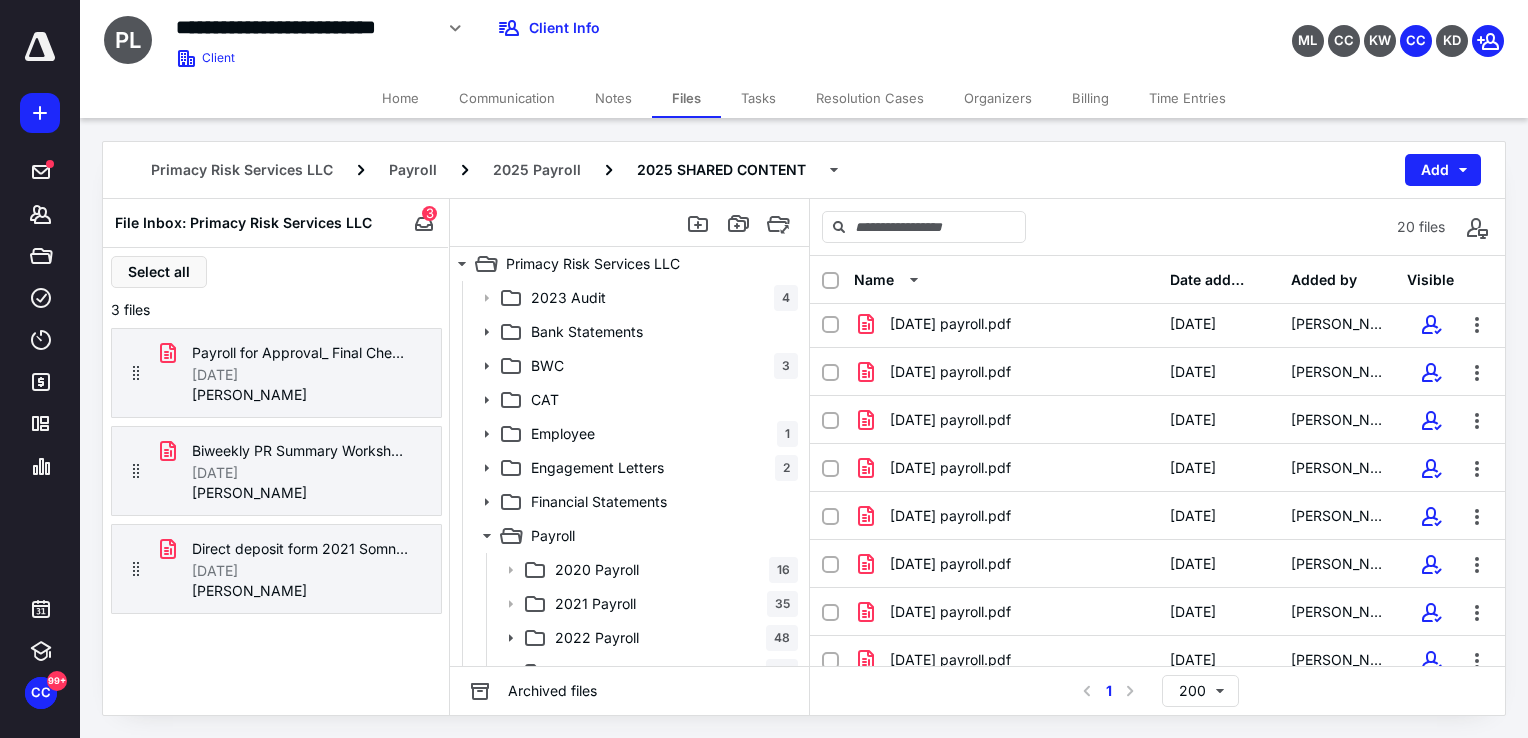 scroll, scrollTop: 392, scrollLeft: 0, axis: vertical 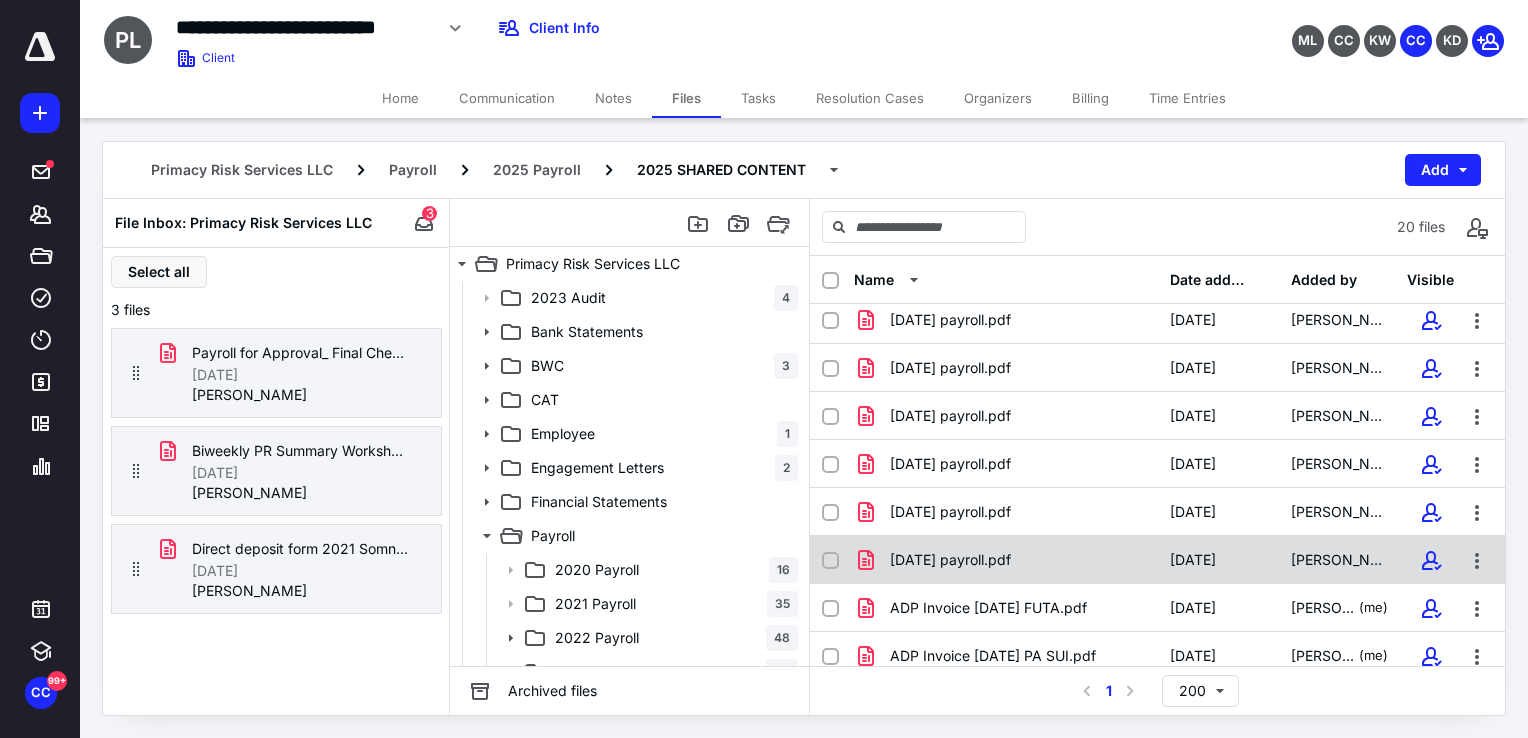 click on "[DATE] payroll.pdf" at bounding box center [950, 560] 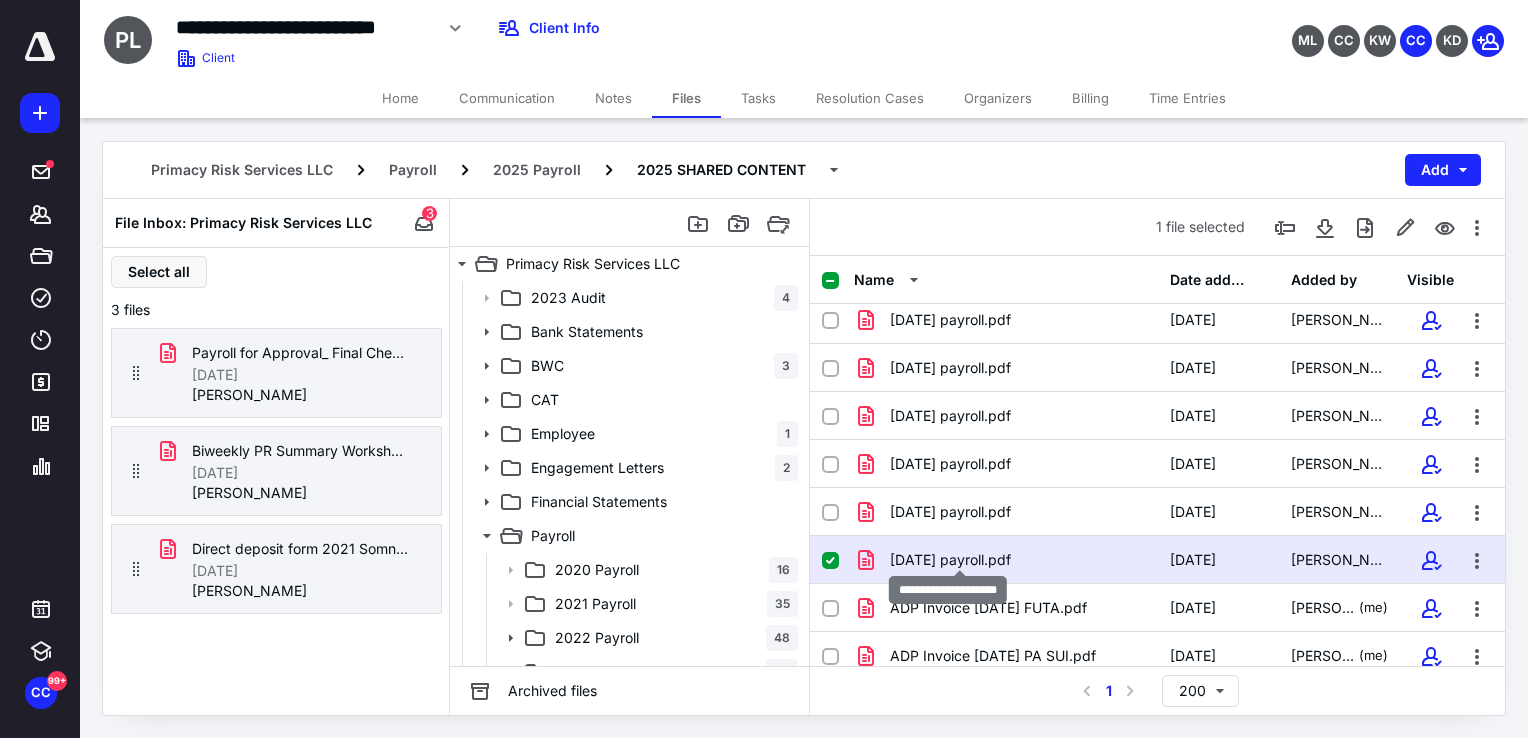 click on "[DATE] payroll.pdf" at bounding box center (950, 560) 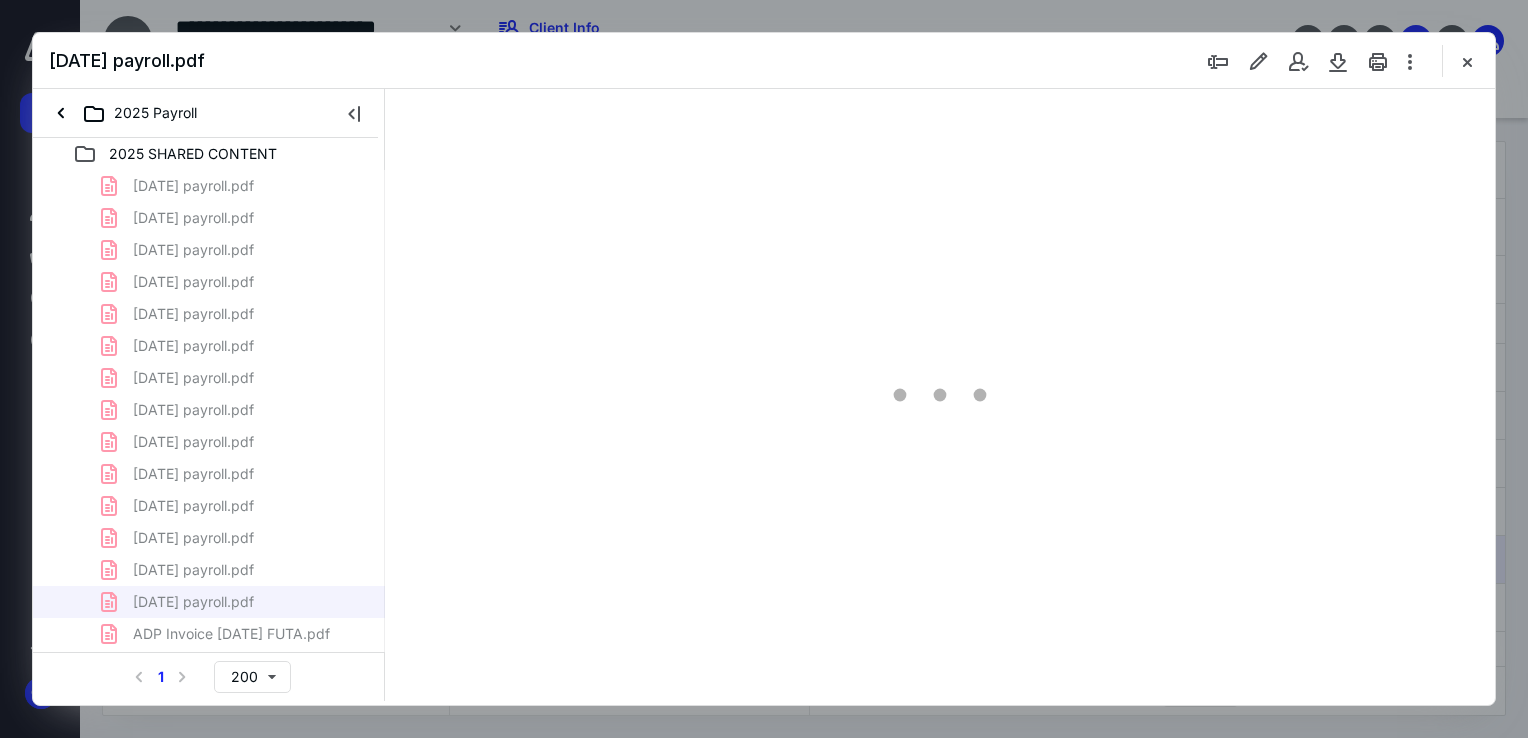 scroll, scrollTop: 0, scrollLeft: 0, axis: both 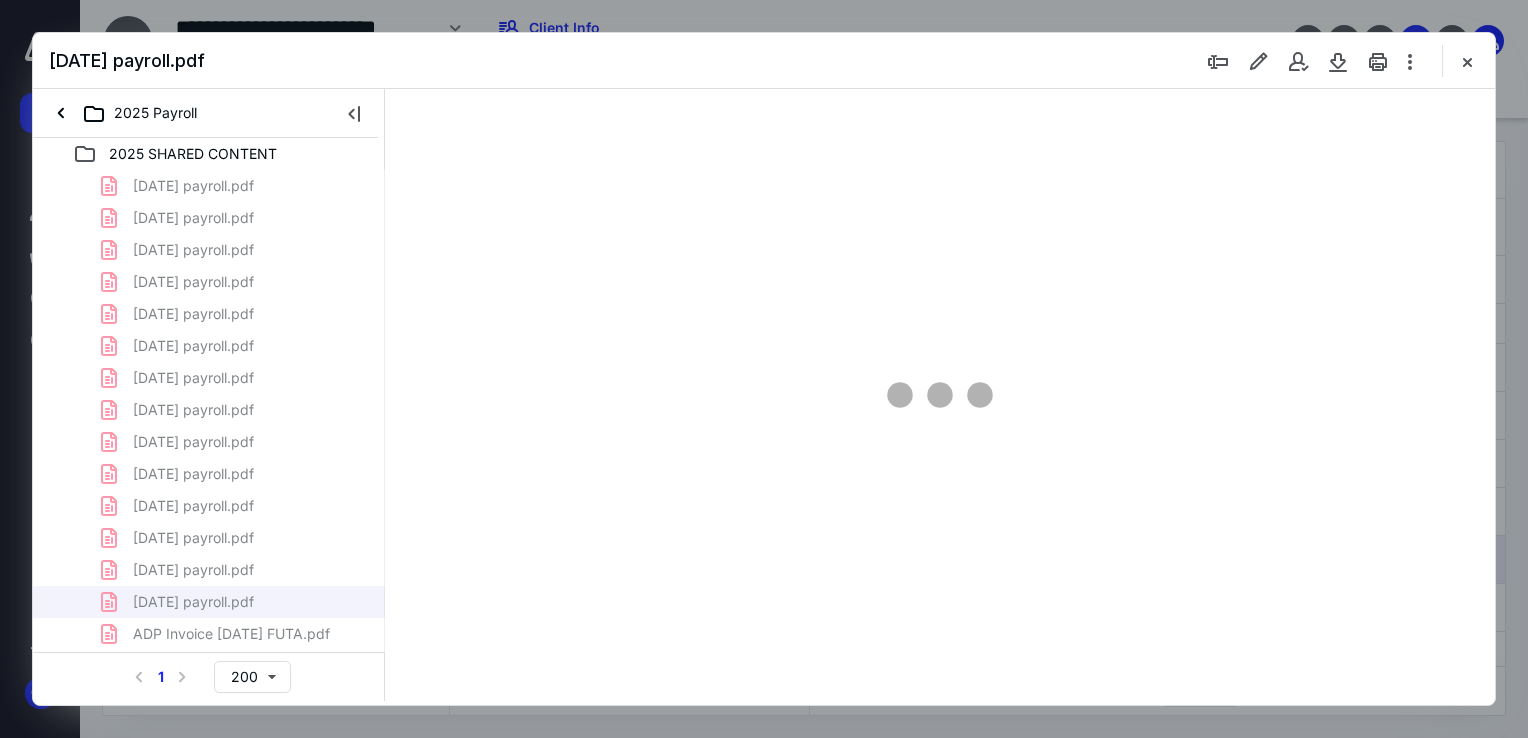 type on "138" 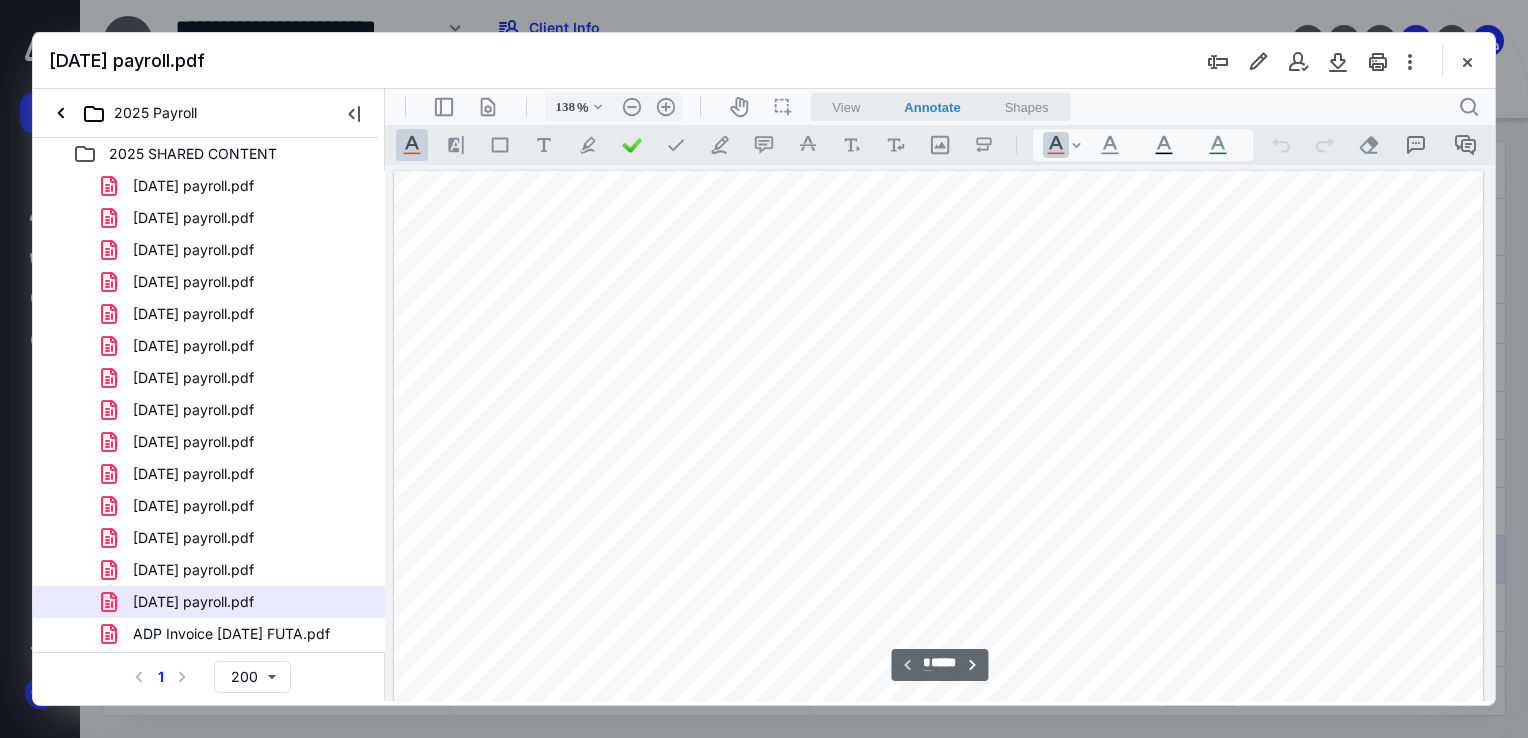 scroll, scrollTop: 82, scrollLeft: 0, axis: vertical 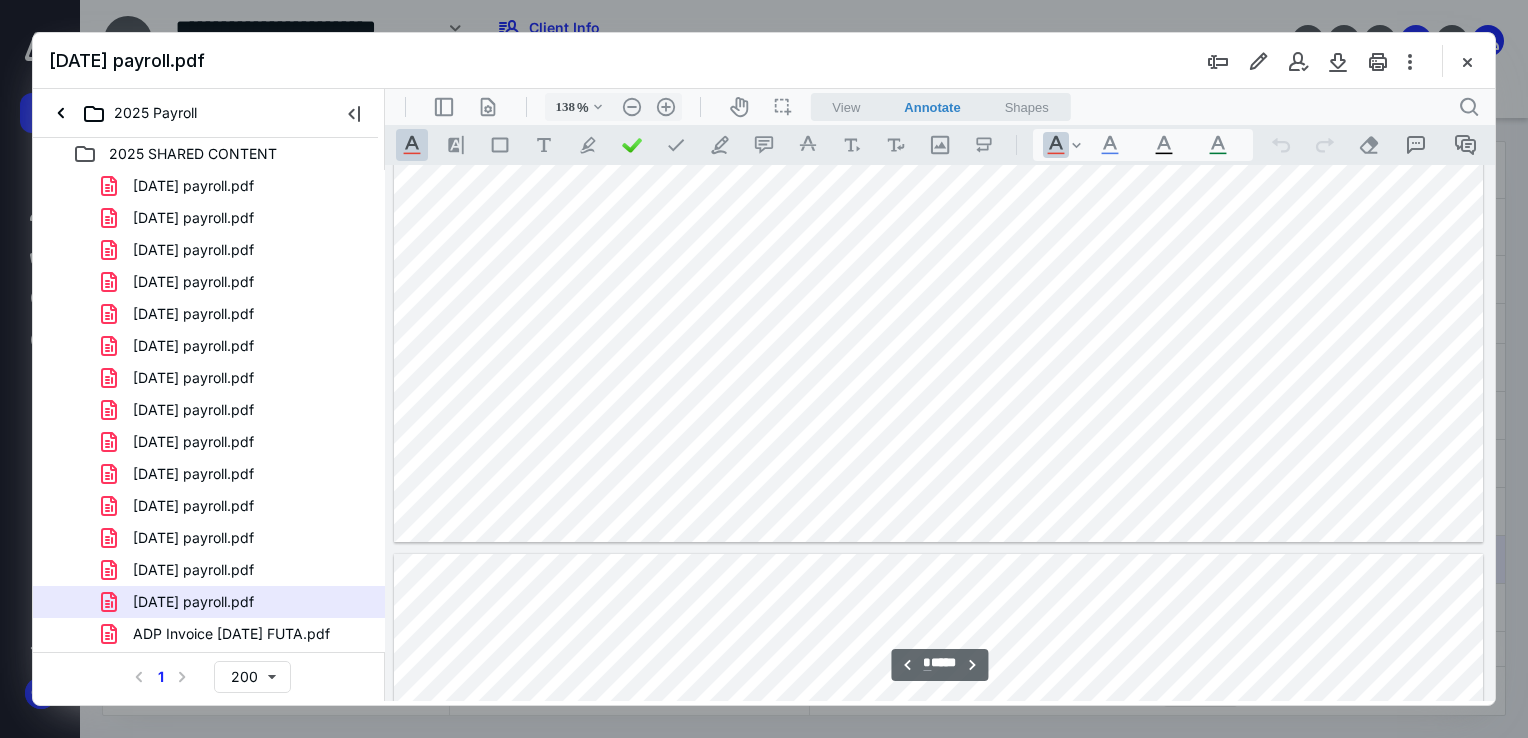 type on "*" 